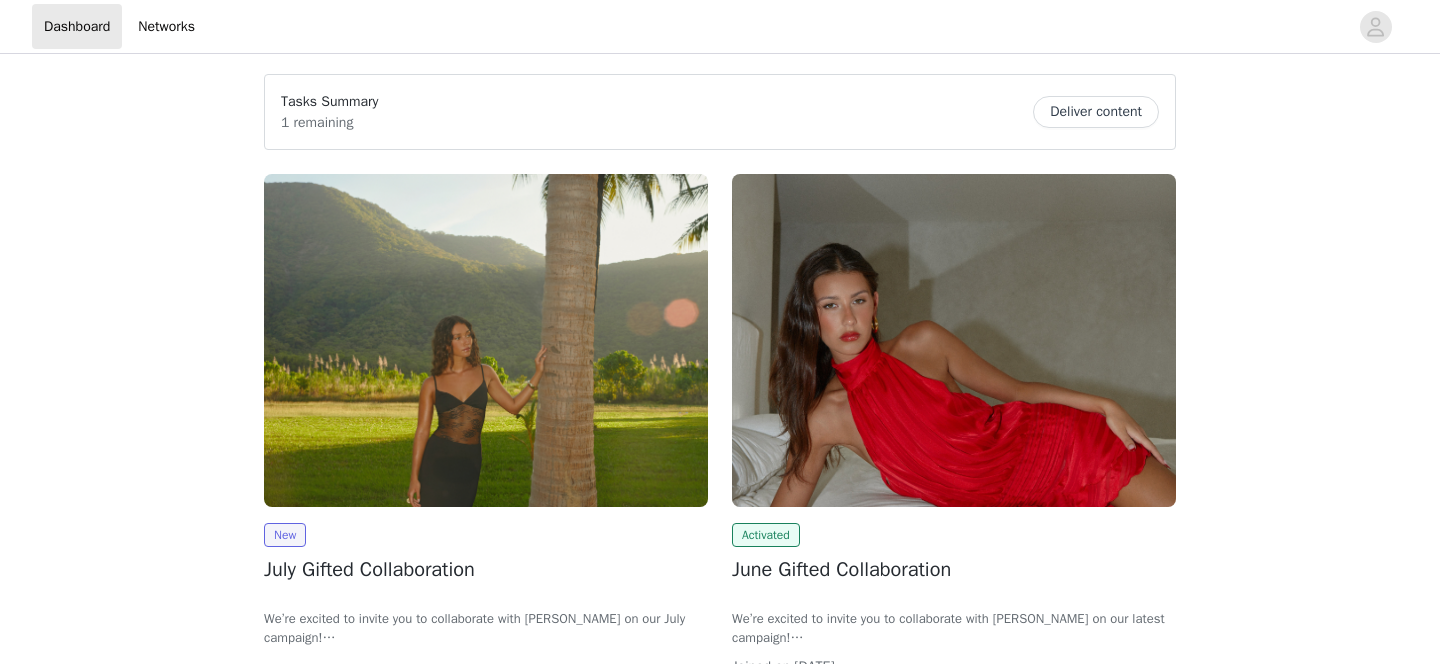 scroll, scrollTop: 0, scrollLeft: 0, axis: both 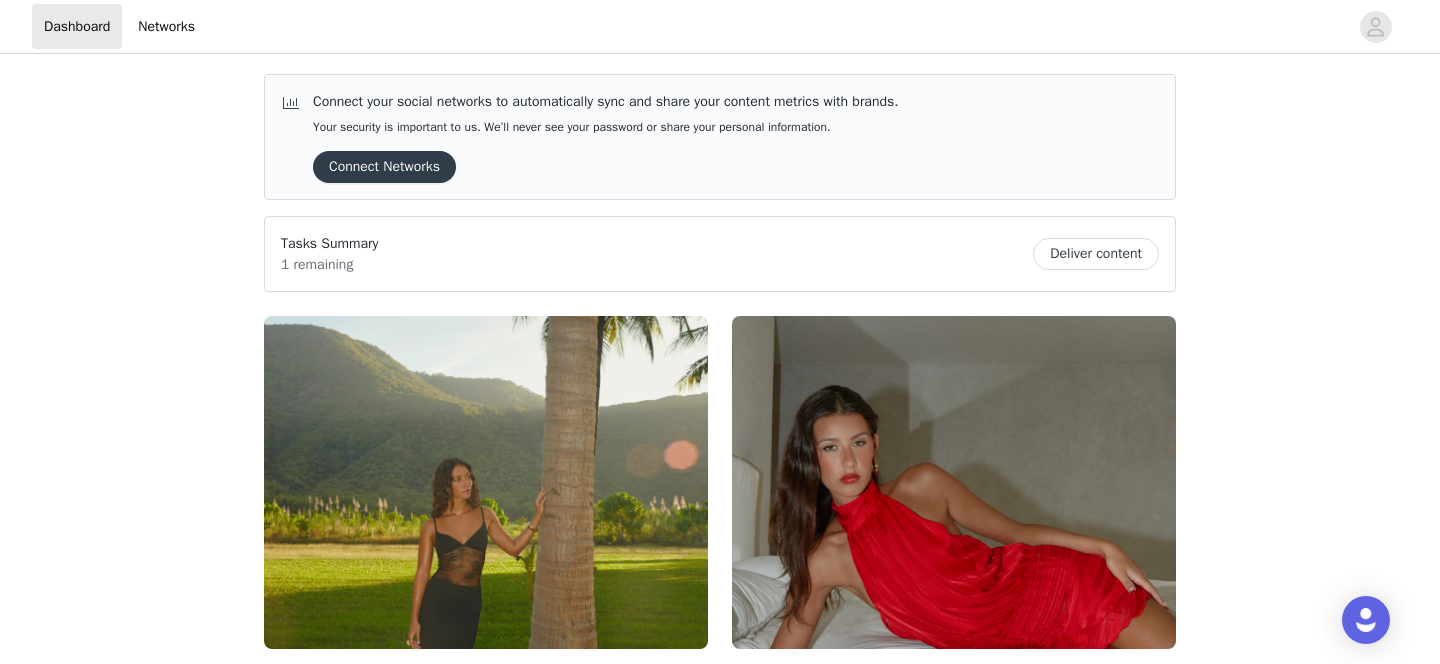 click on "Deliver content" at bounding box center (1096, 254) 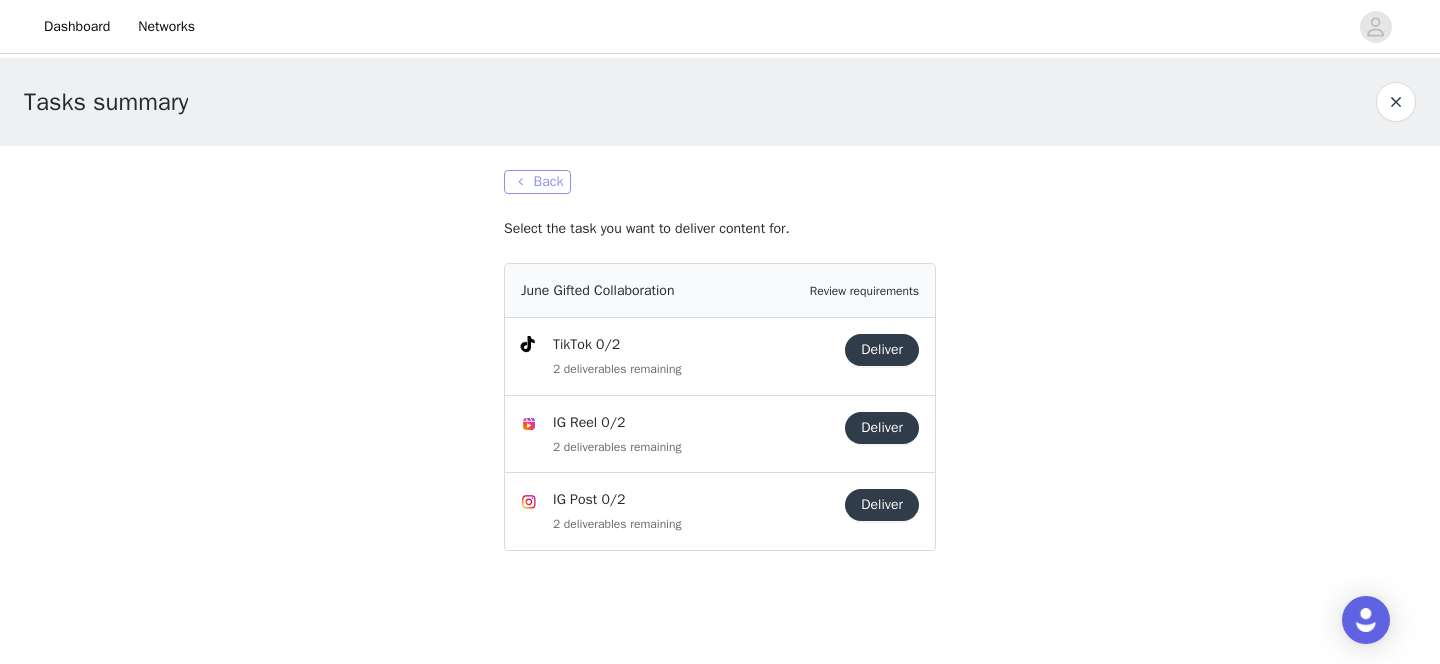 click on "Back" at bounding box center [537, 182] 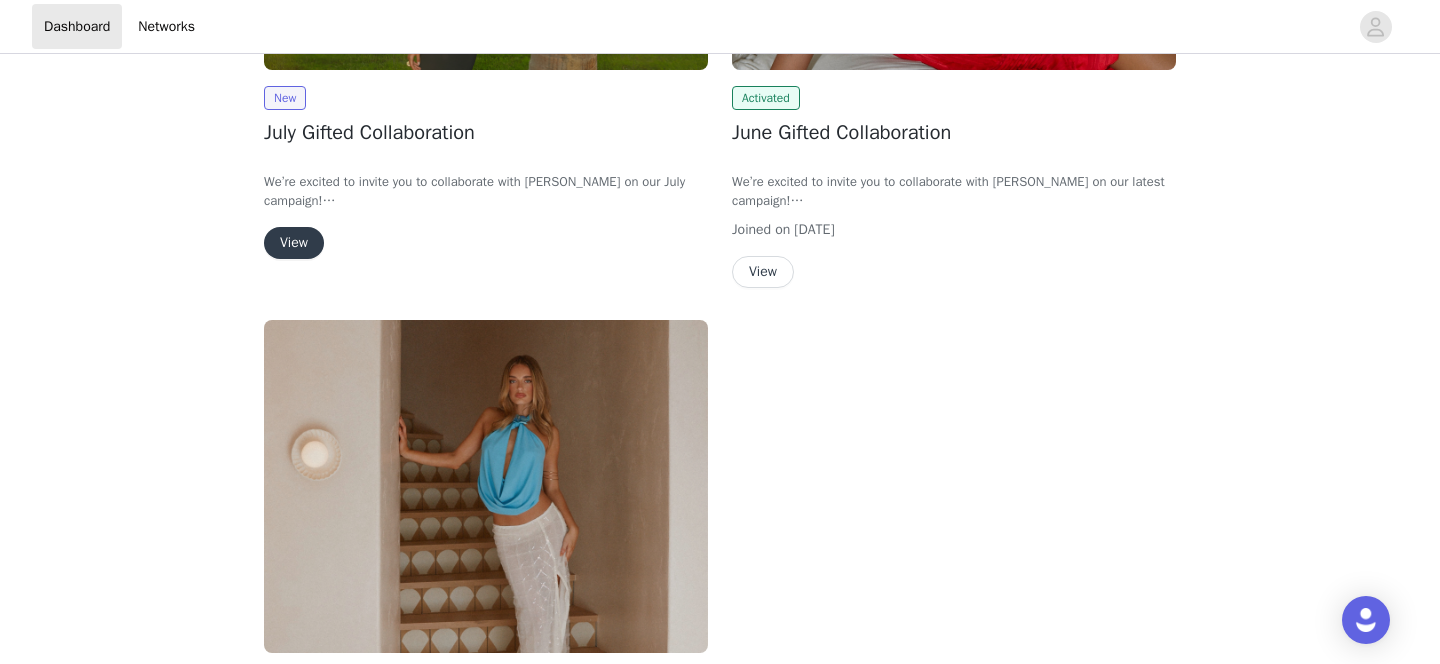 scroll, scrollTop: 769, scrollLeft: 0, axis: vertical 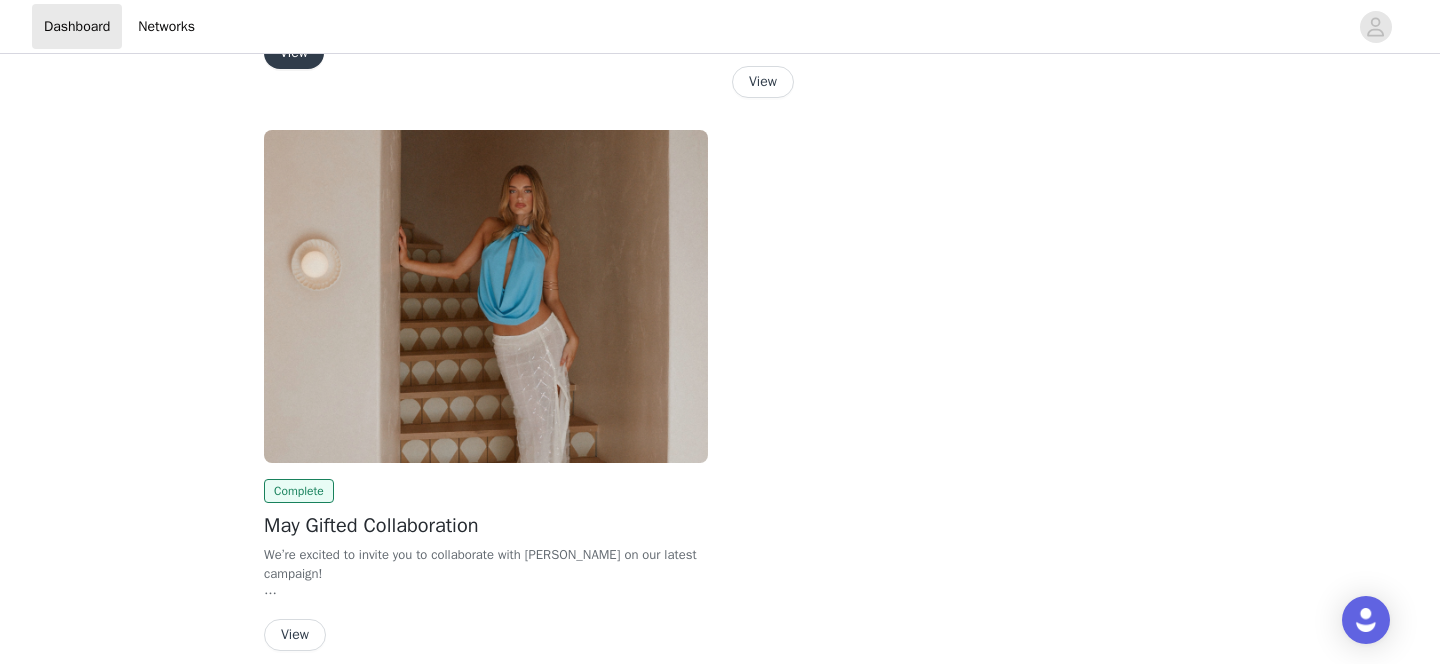 click at bounding box center (486, 296) 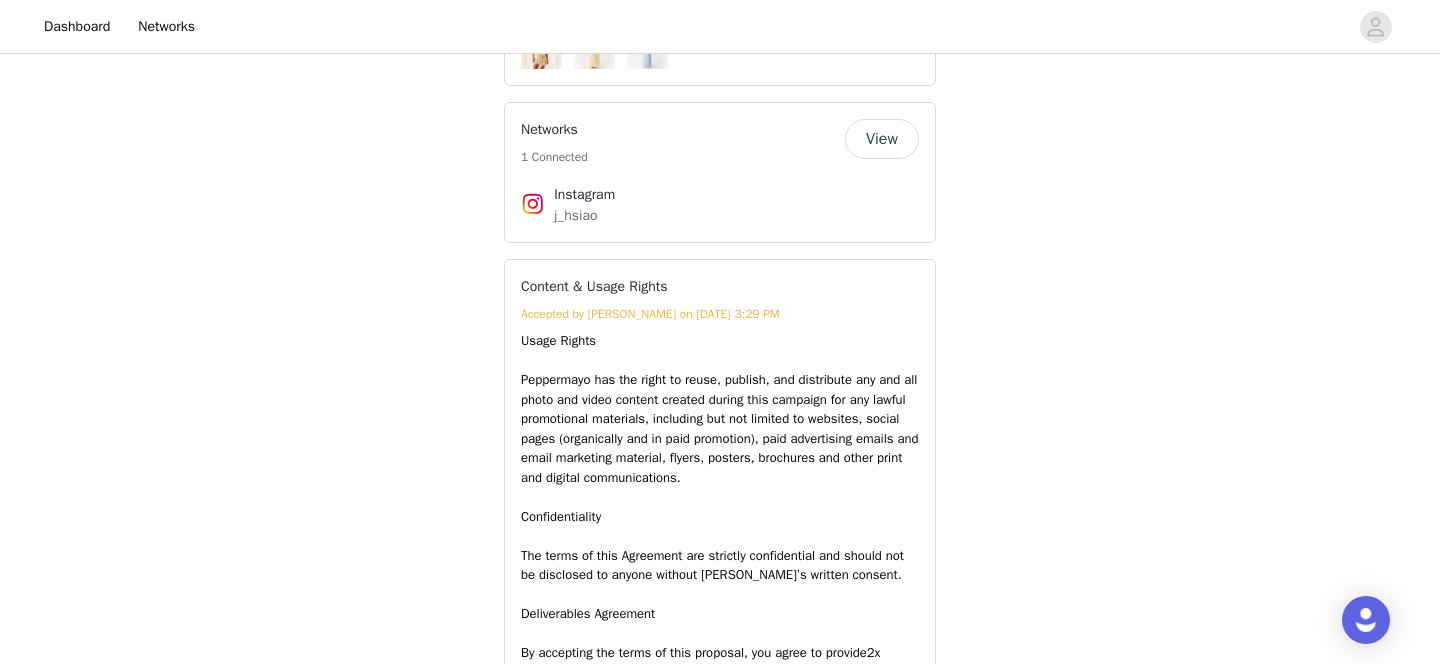 scroll, scrollTop: 821, scrollLeft: 0, axis: vertical 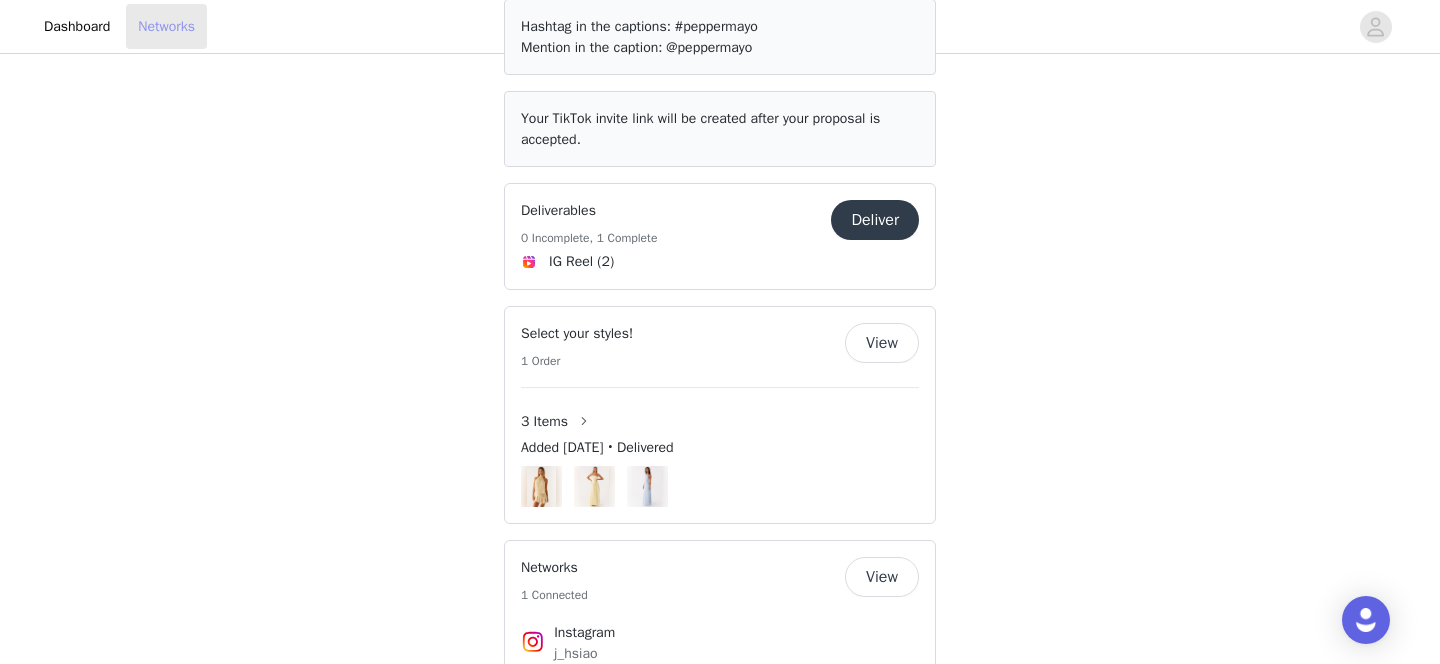 click on "Networks" at bounding box center (166, 26) 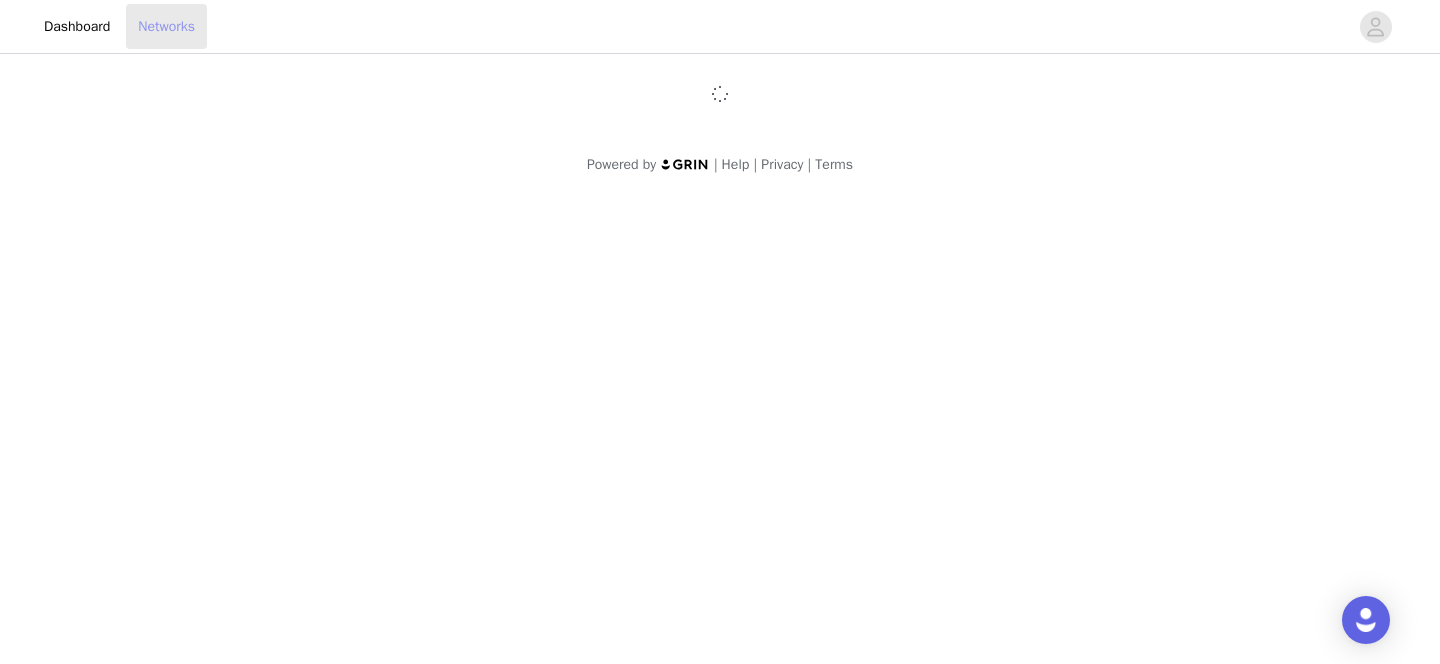 scroll, scrollTop: 0, scrollLeft: 0, axis: both 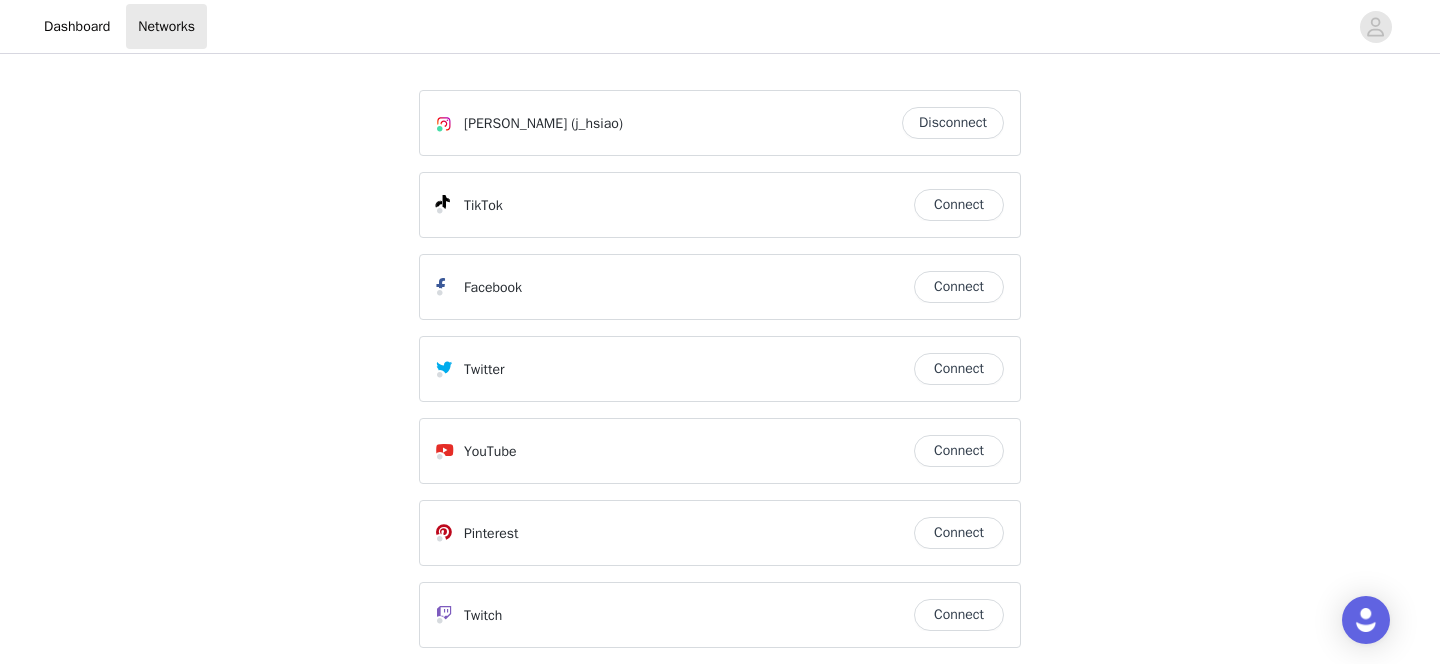 click on "Connect" at bounding box center [959, 205] 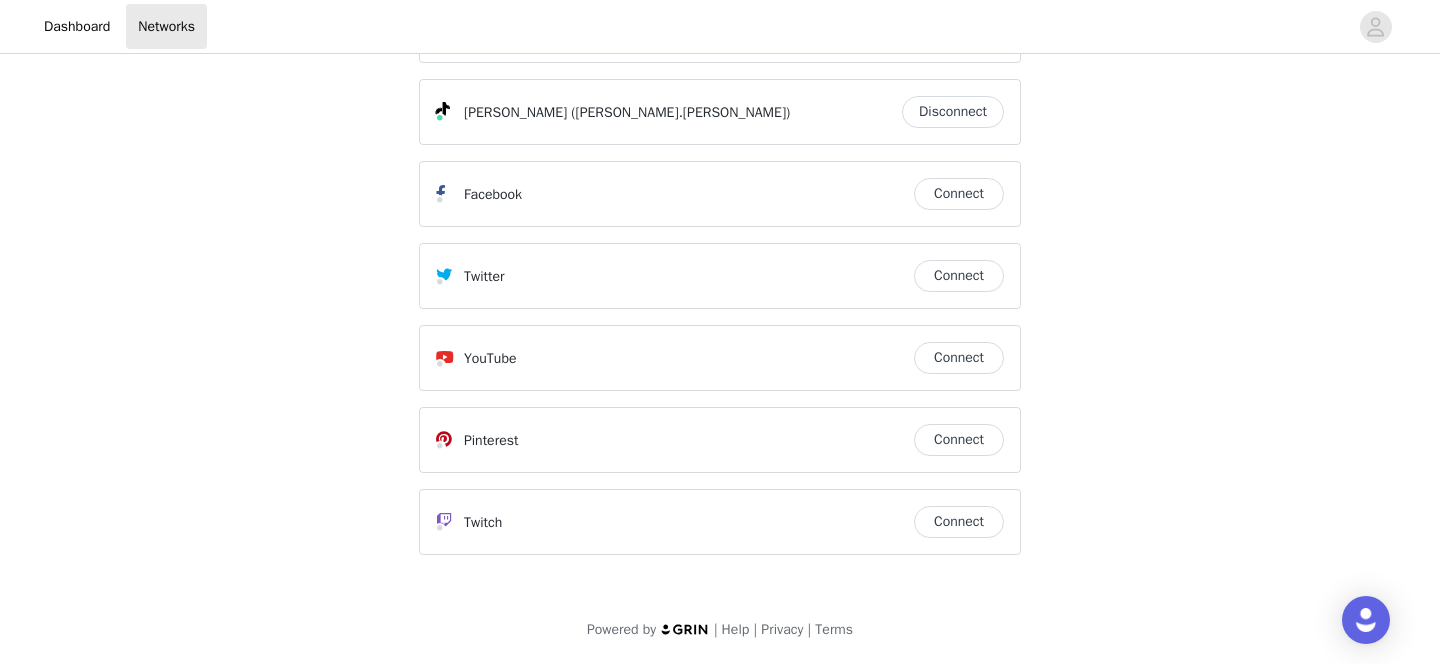 scroll, scrollTop: 0, scrollLeft: 0, axis: both 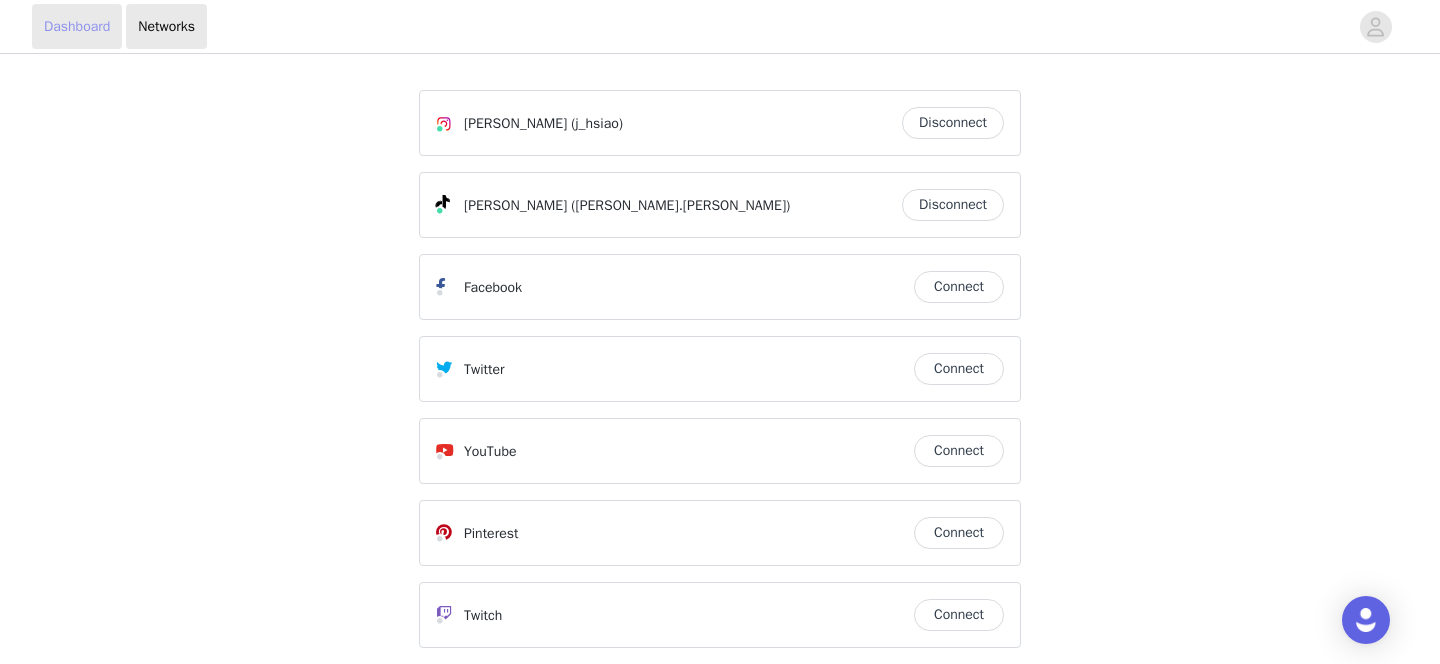click on "Dashboard" at bounding box center (77, 26) 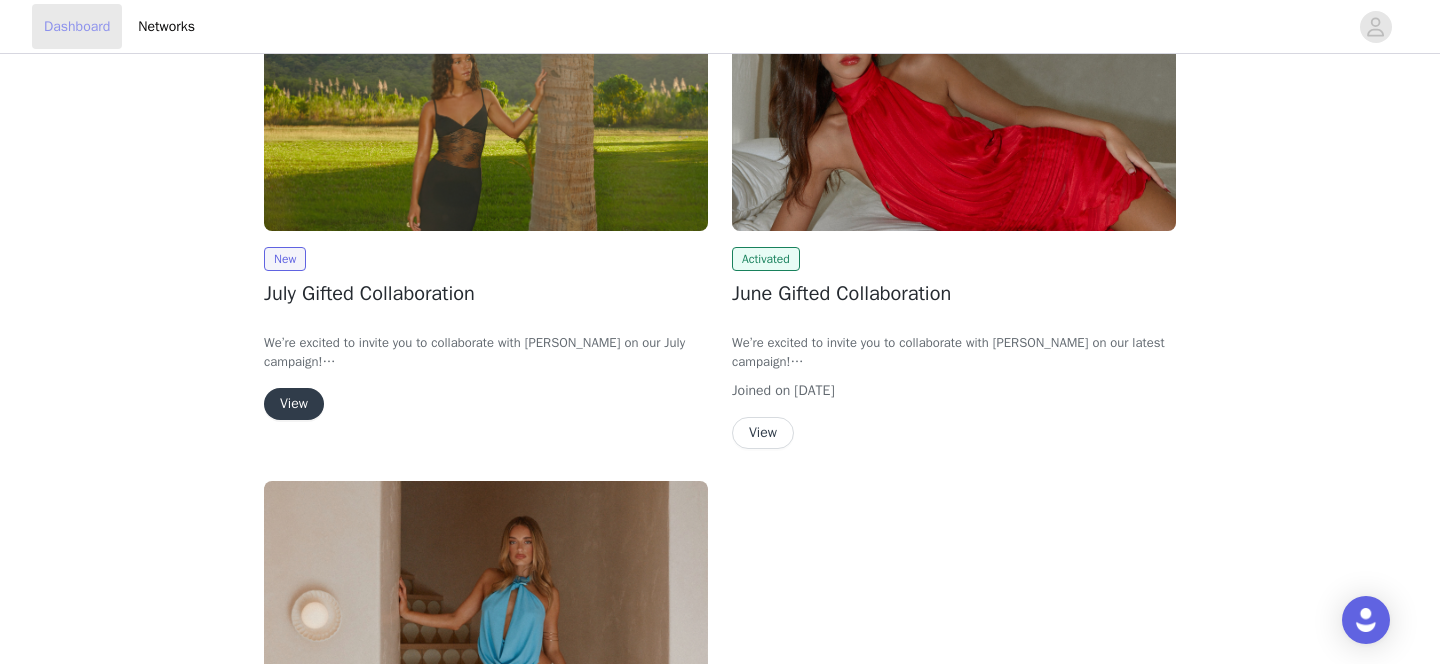 scroll, scrollTop: 287, scrollLeft: 0, axis: vertical 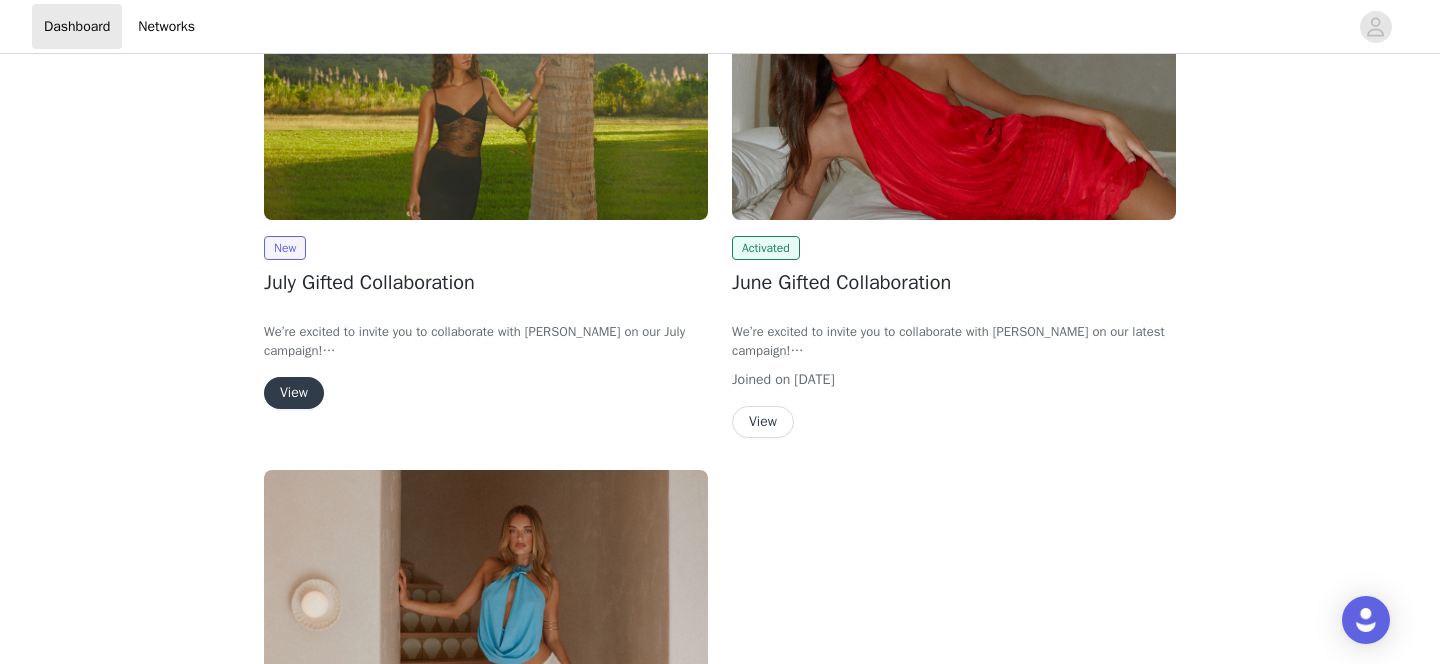 click at bounding box center [954, 53] 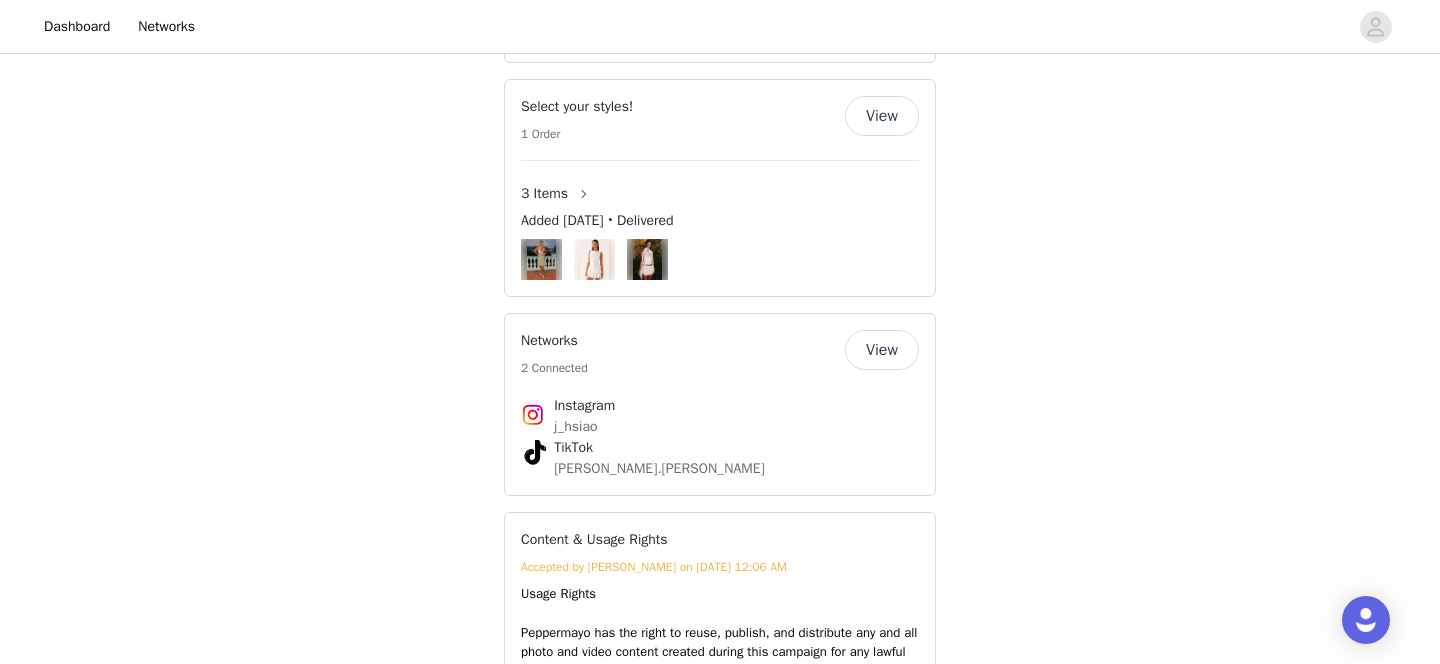 scroll, scrollTop: 1525, scrollLeft: 0, axis: vertical 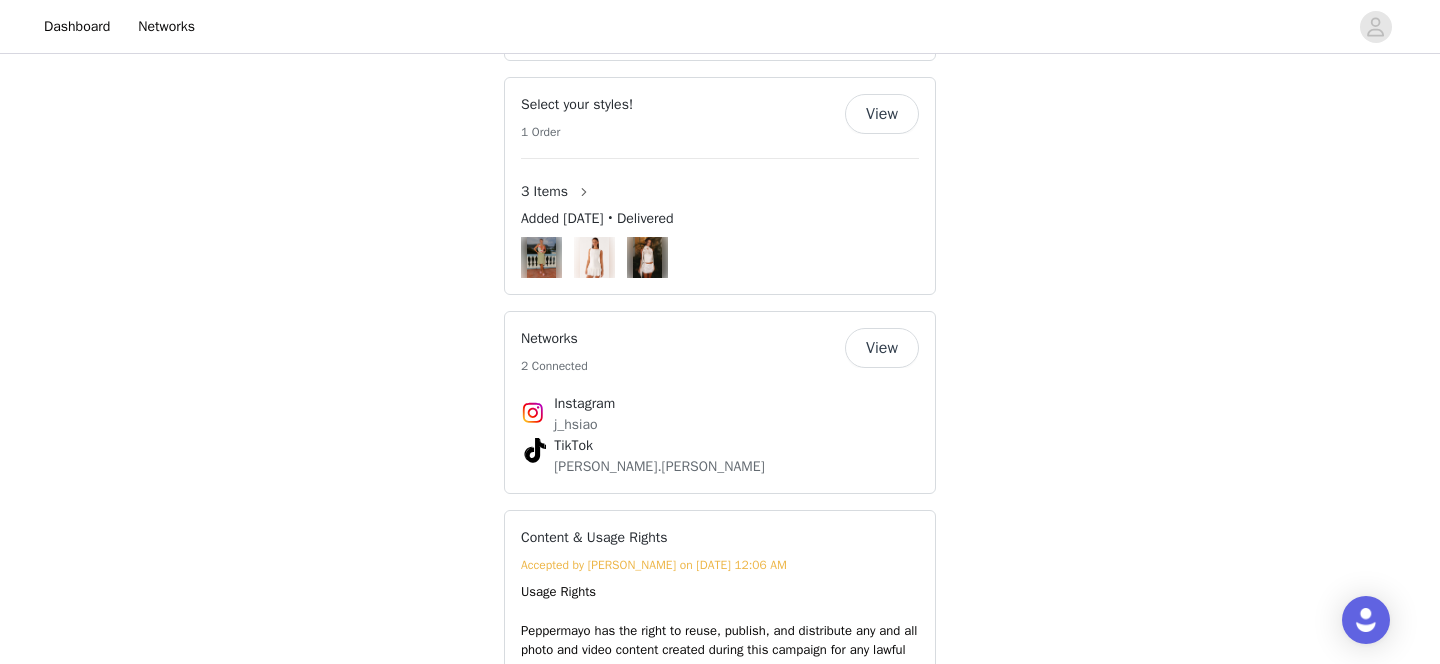 click on "View" at bounding box center (882, 348) 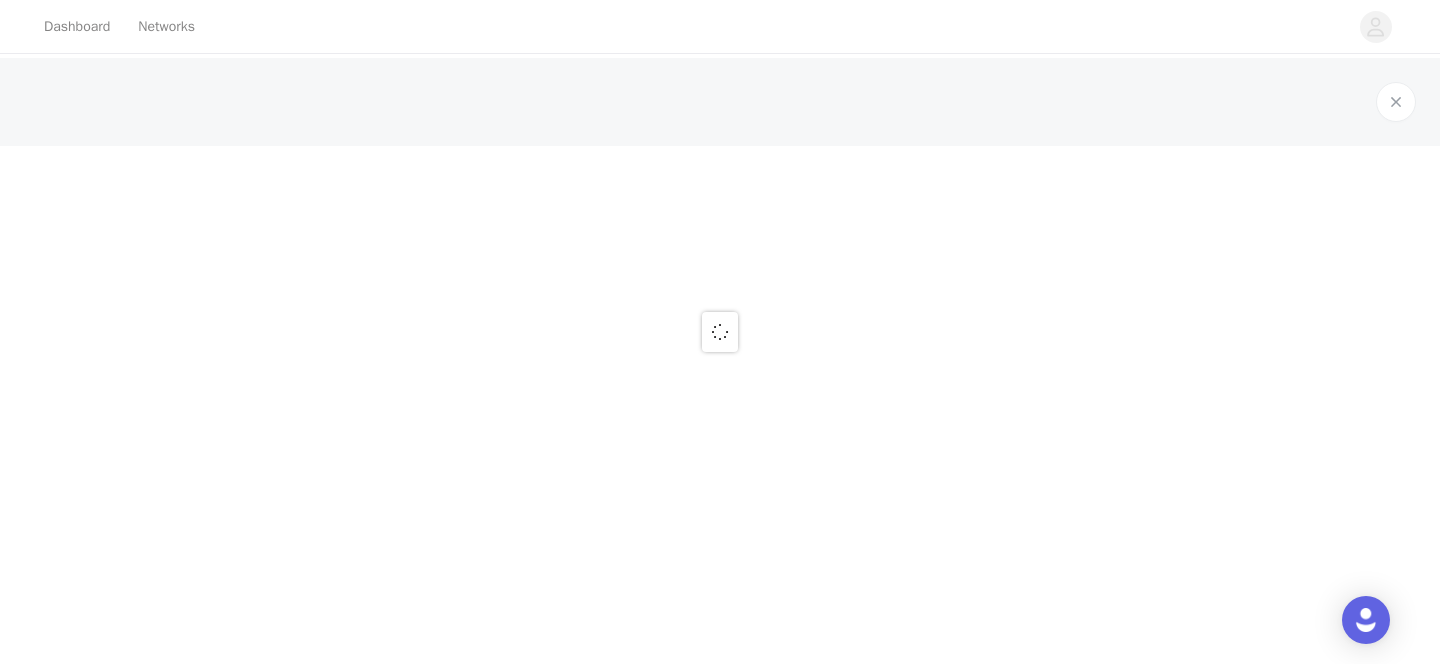 scroll, scrollTop: 0, scrollLeft: 0, axis: both 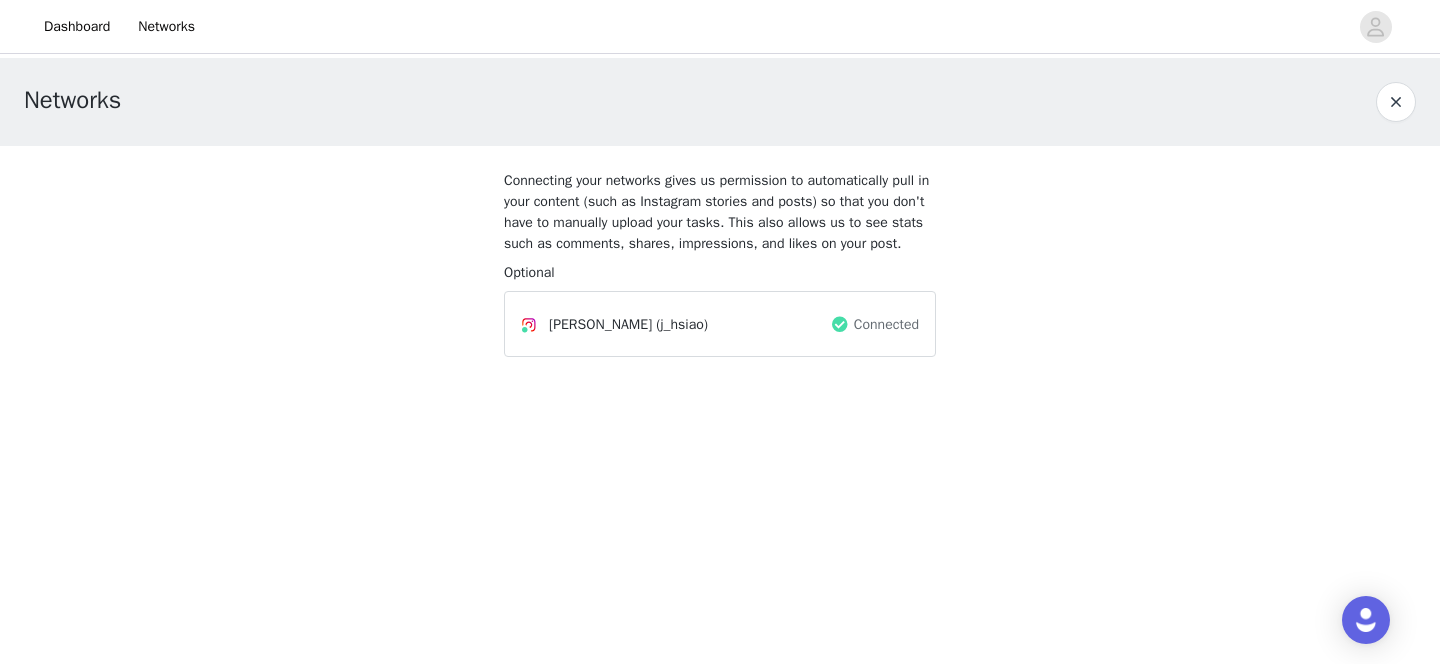 click at bounding box center (1396, 102) 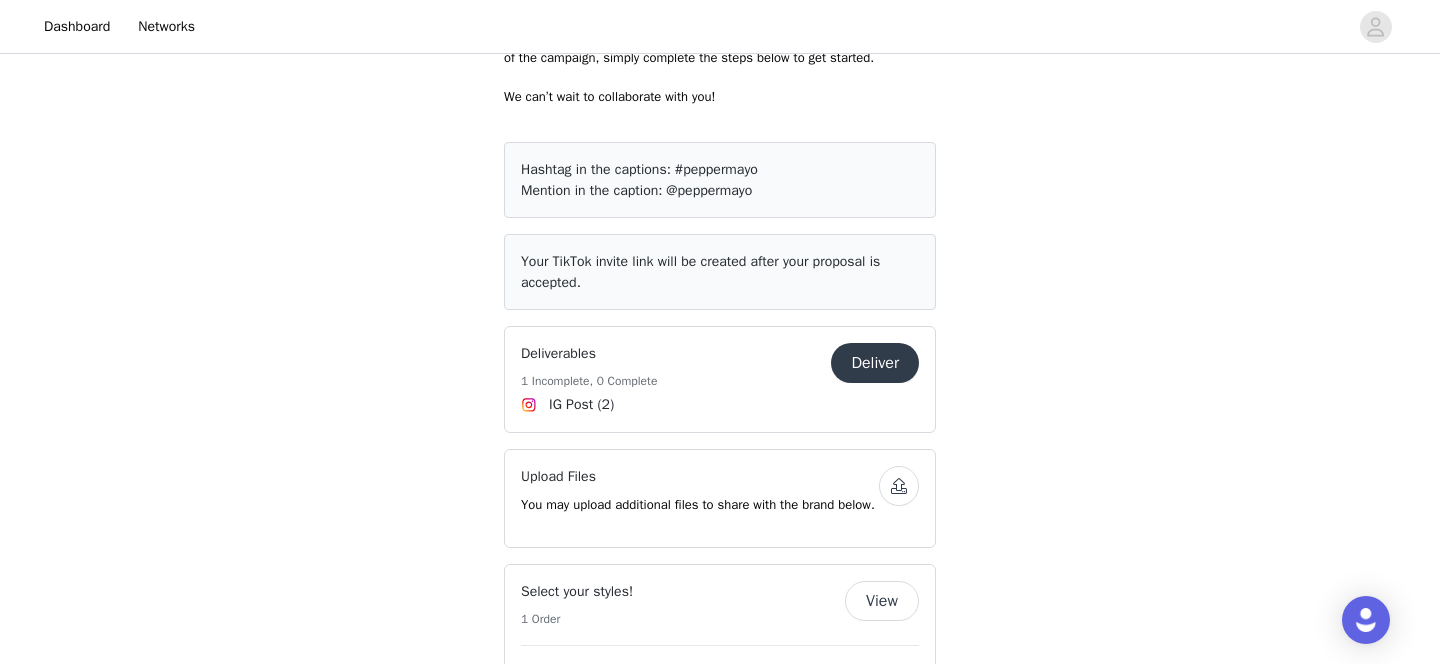 scroll, scrollTop: 1063, scrollLeft: 0, axis: vertical 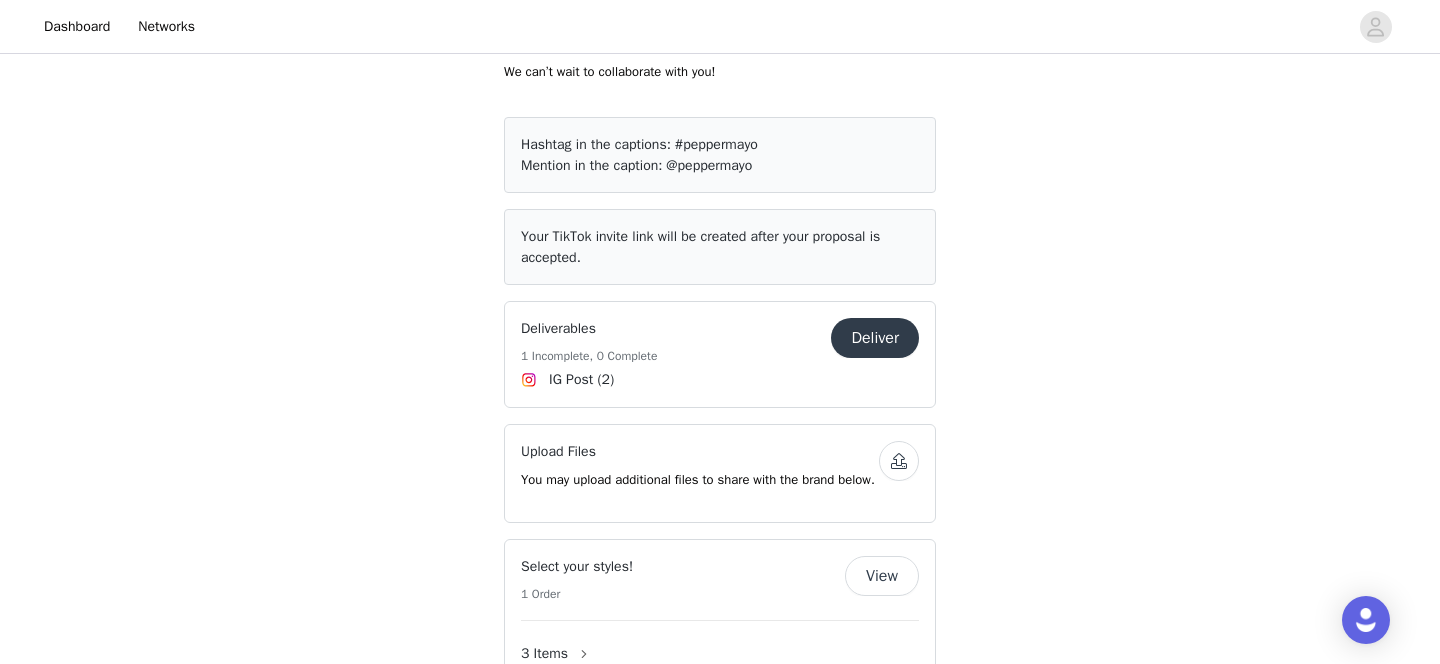 click on "Deliver" at bounding box center [875, 338] 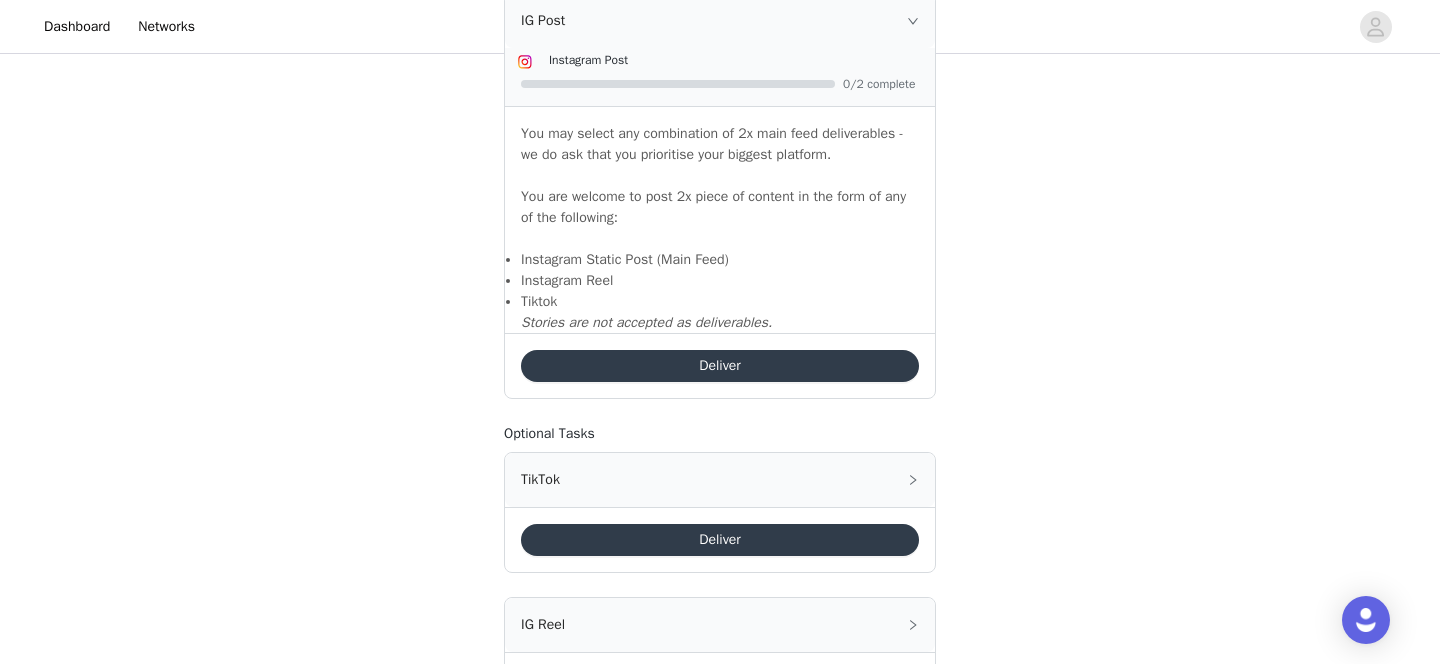 scroll, scrollTop: 1486, scrollLeft: 0, axis: vertical 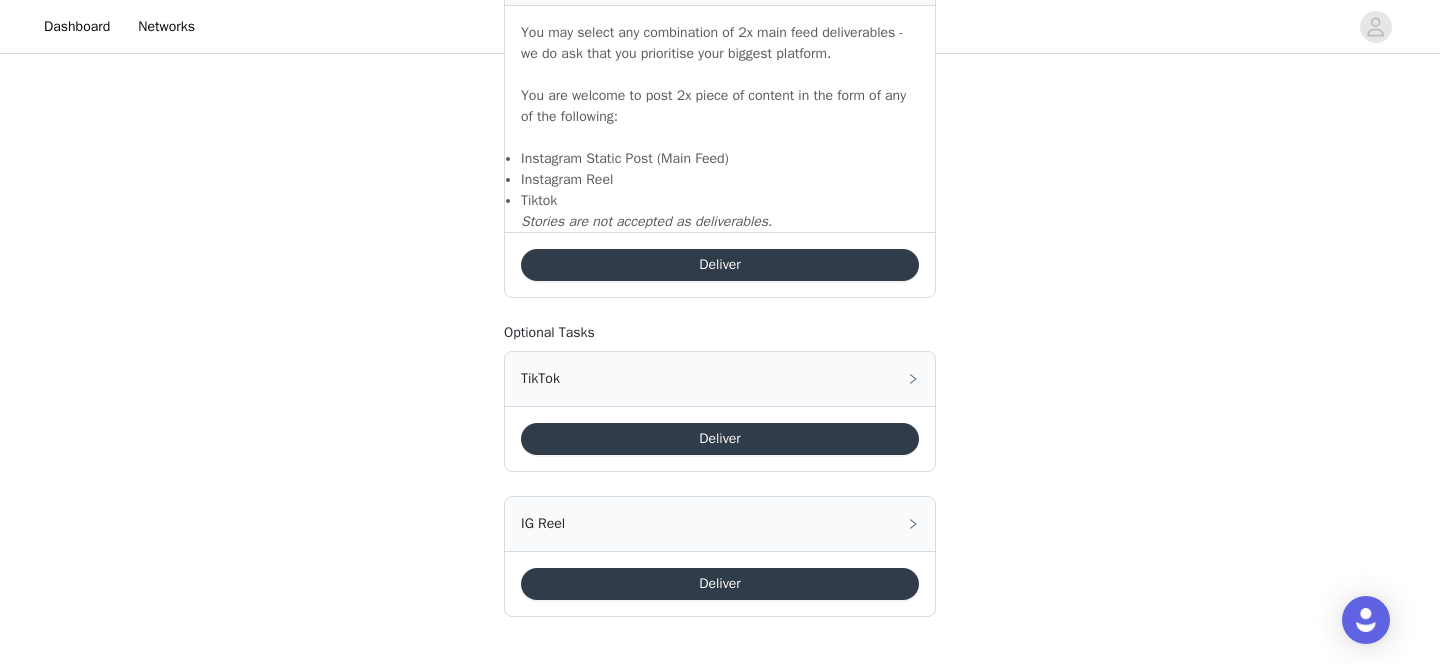 click on "Deliver" at bounding box center [720, 265] 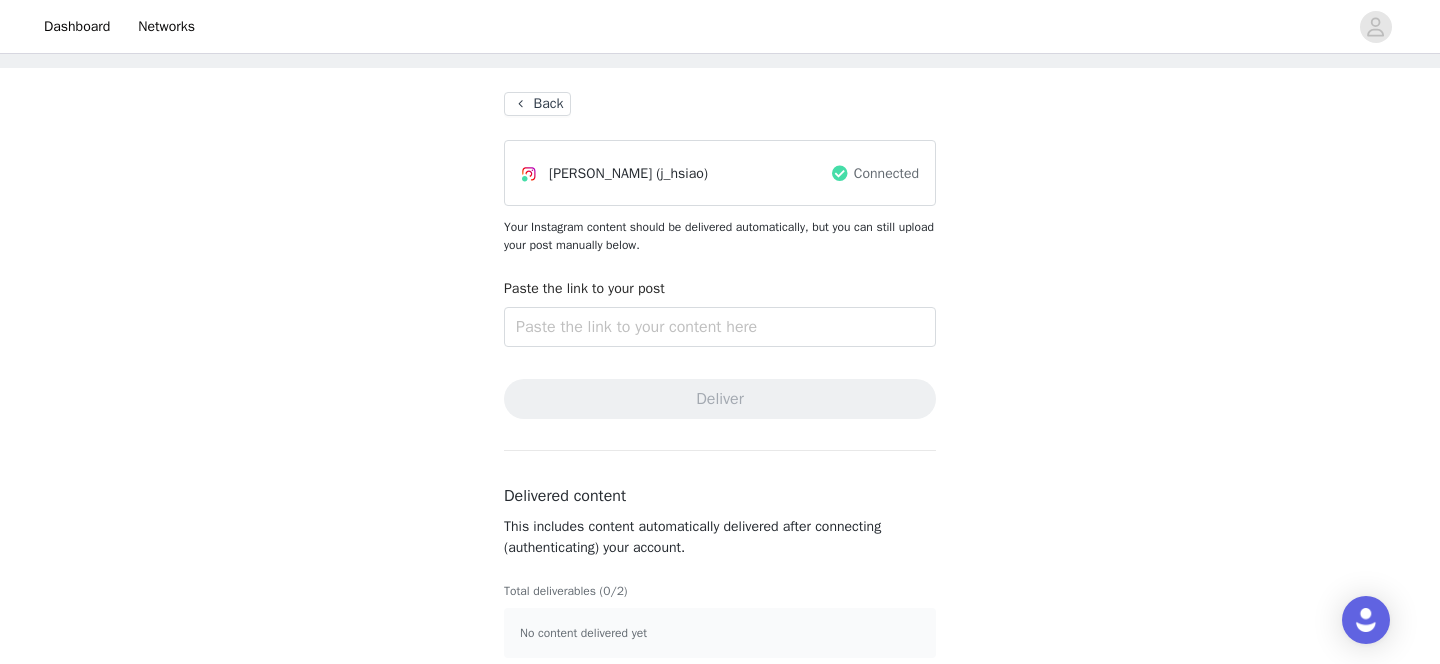 scroll, scrollTop: 96, scrollLeft: 0, axis: vertical 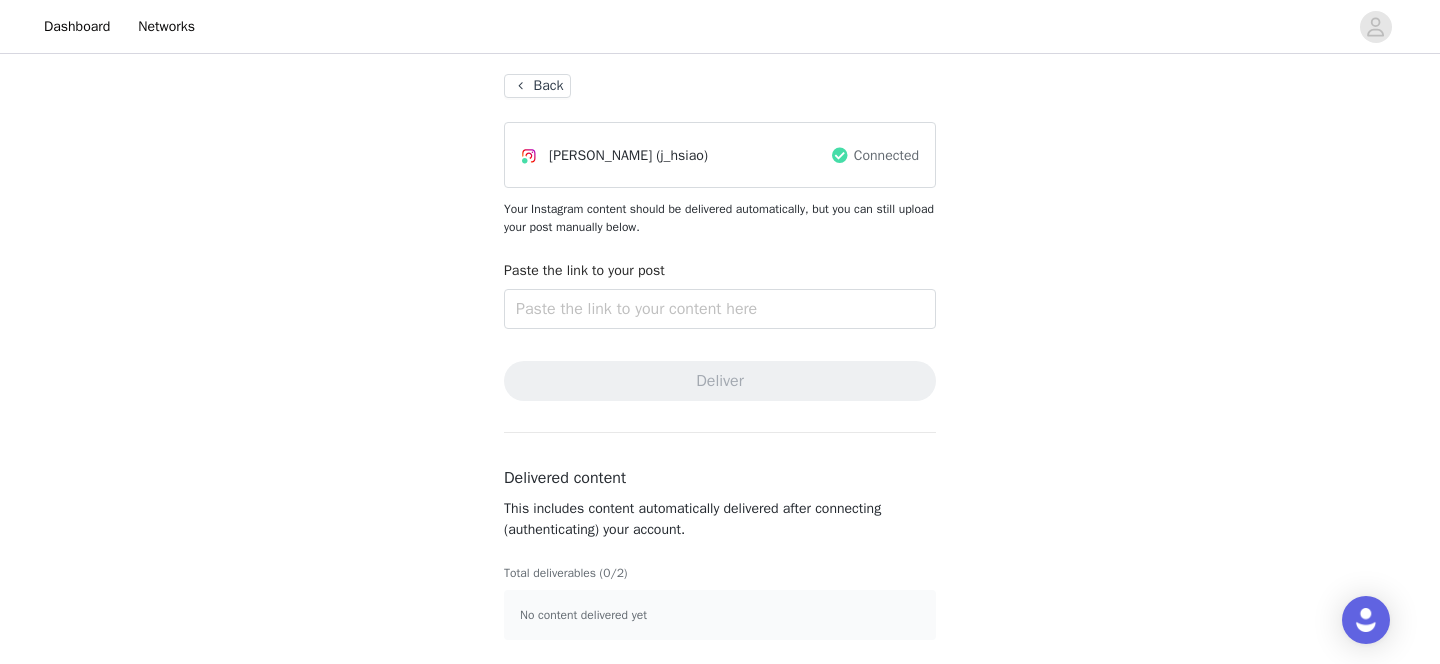 click on "No content delivered yet" at bounding box center (720, 615) 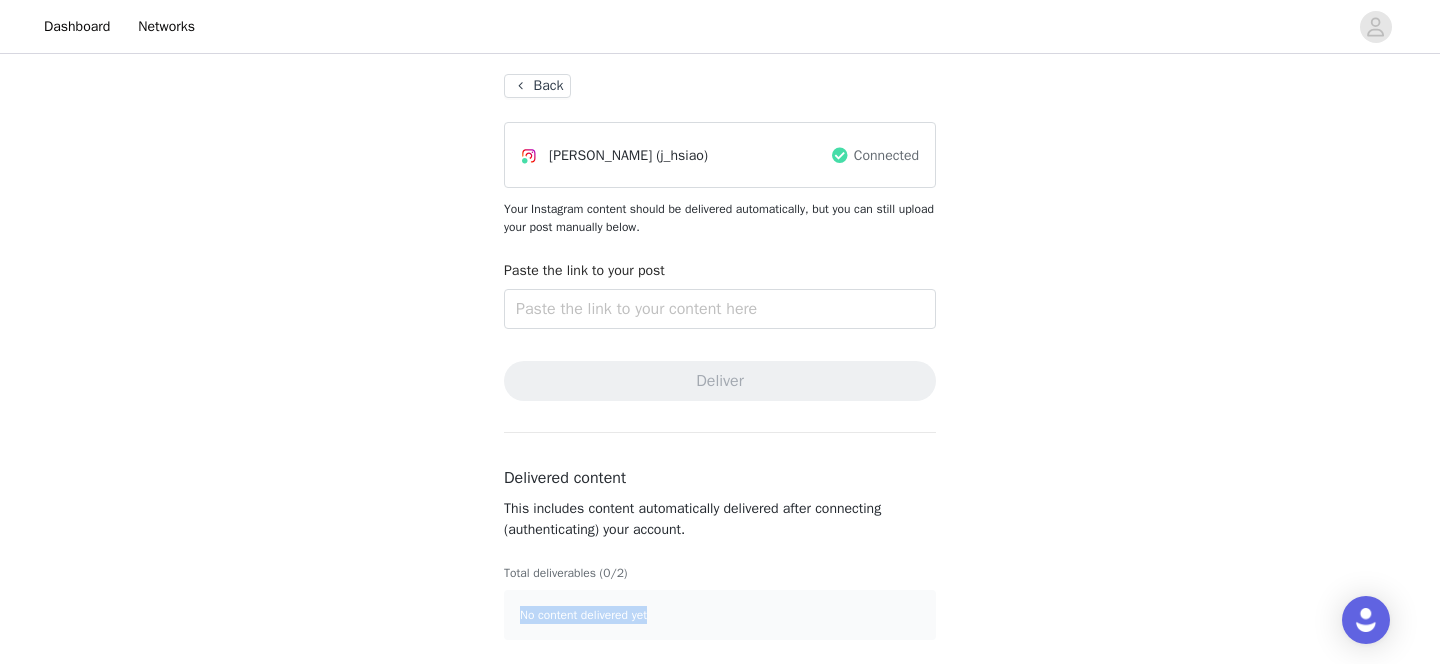 click on "No content delivered yet" at bounding box center (720, 615) 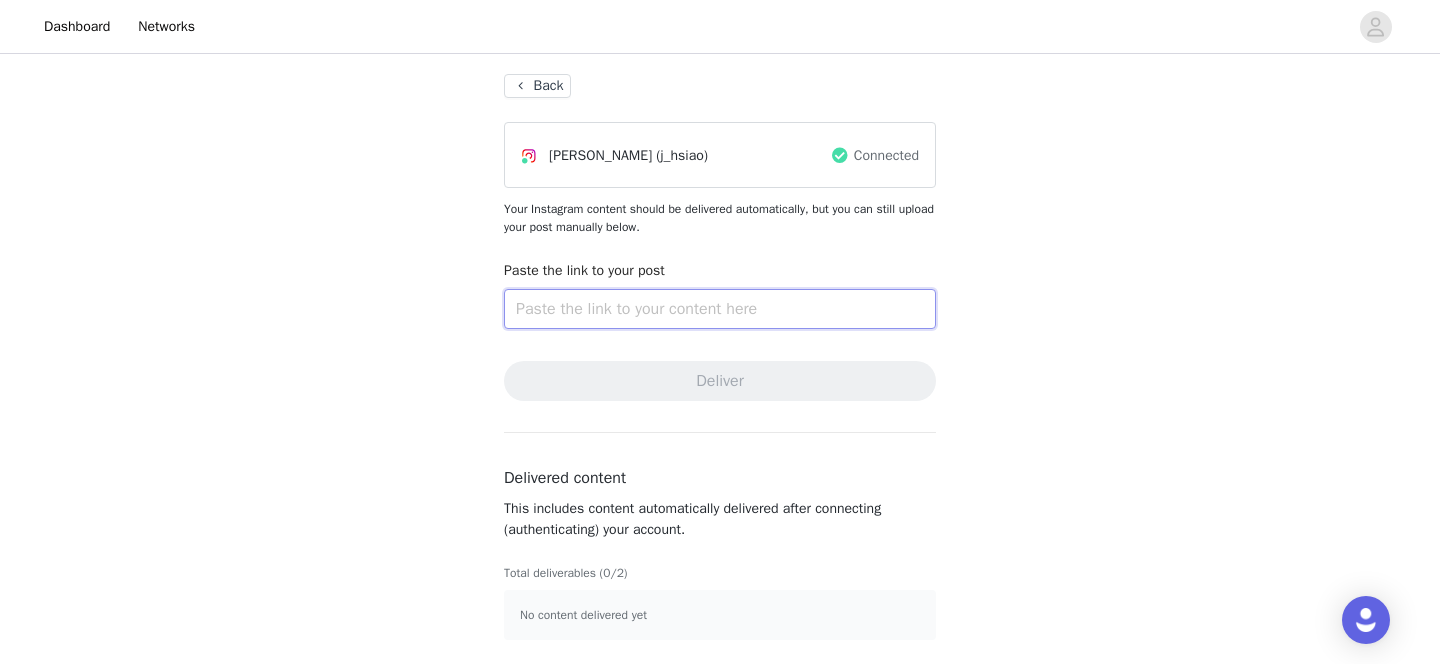click at bounding box center (720, 309) 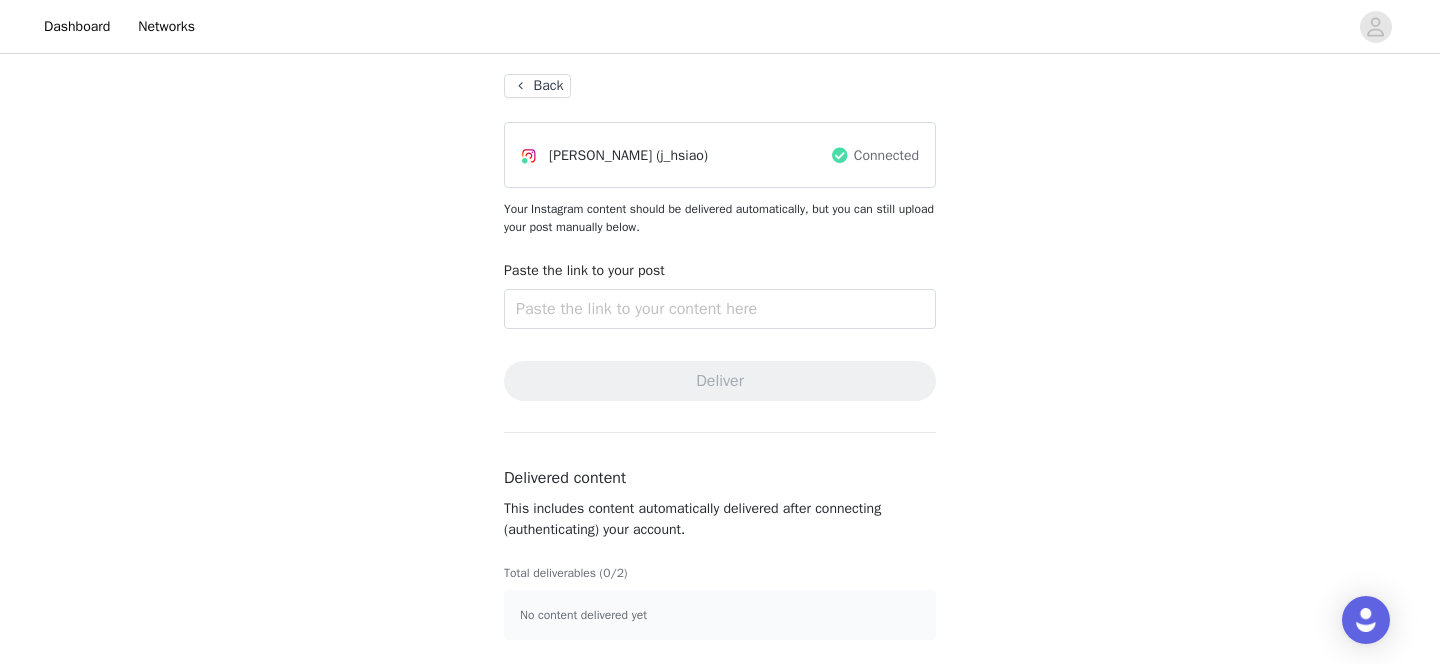 click on "[PERSON_NAME]
(j_hsiao)" at bounding box center [675, 155] 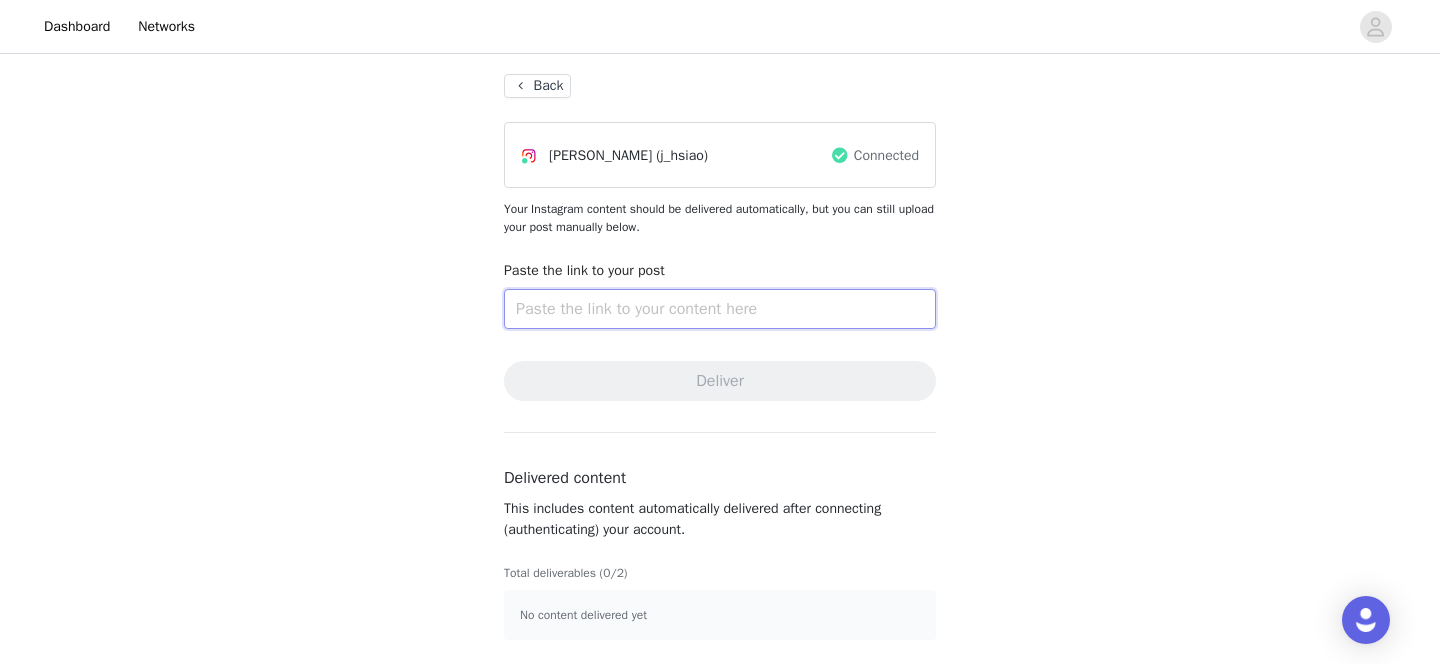 click at bounding box center (720, 309) 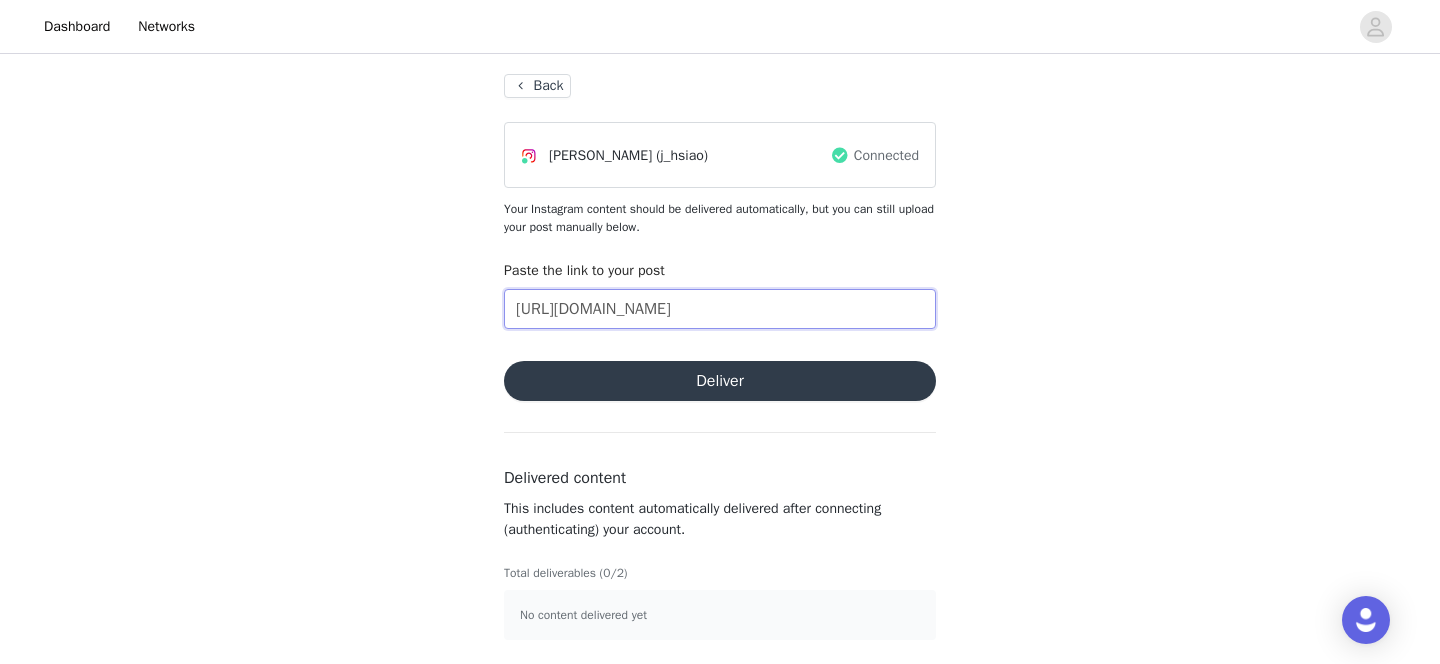 type on "[URL][DOMAIN_NAME]" 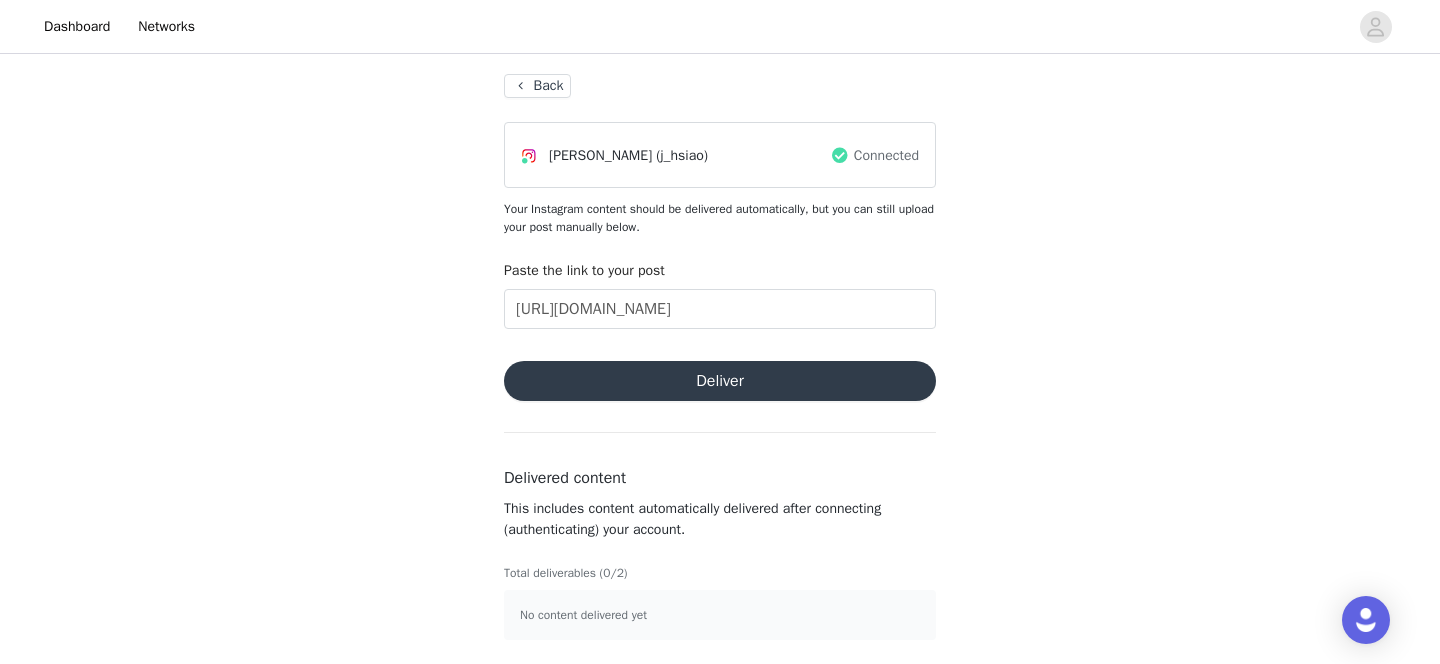 click on "Deliver" at bounding box center [720, 381] 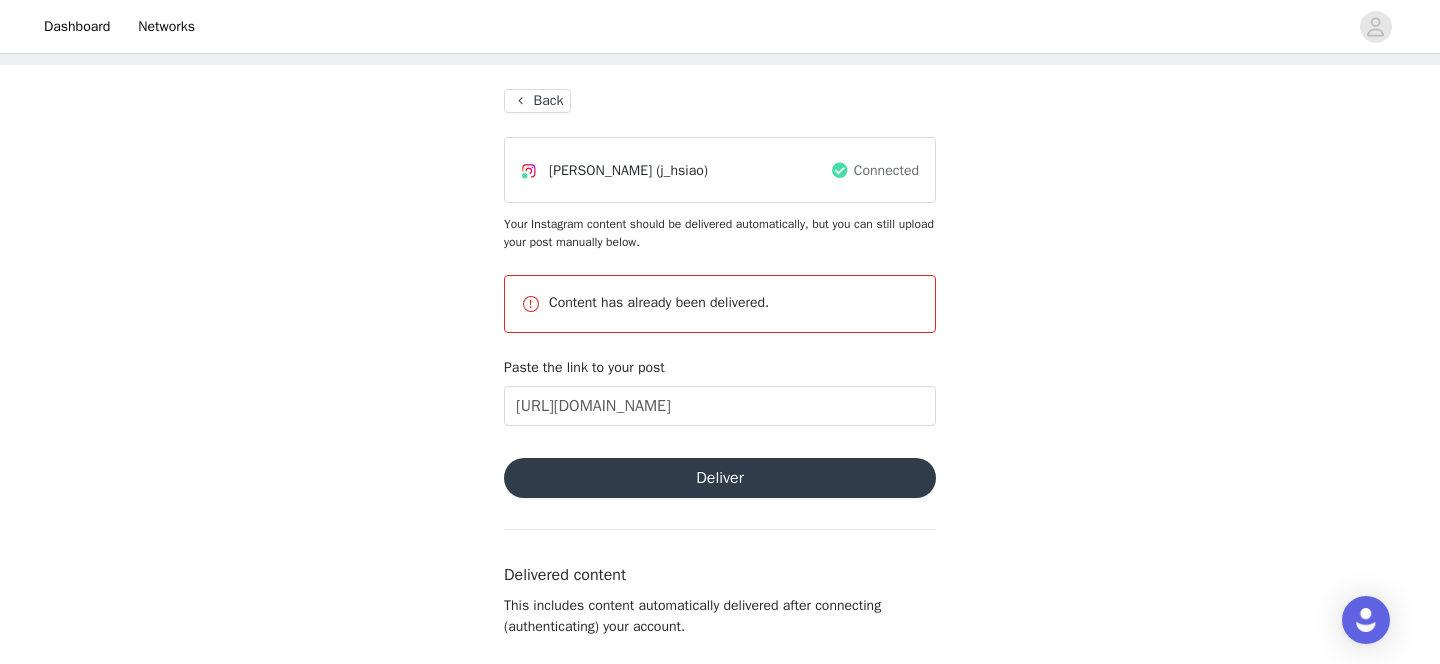 scroll, scrollTop: 0, scrollLeft: 0, axis: both 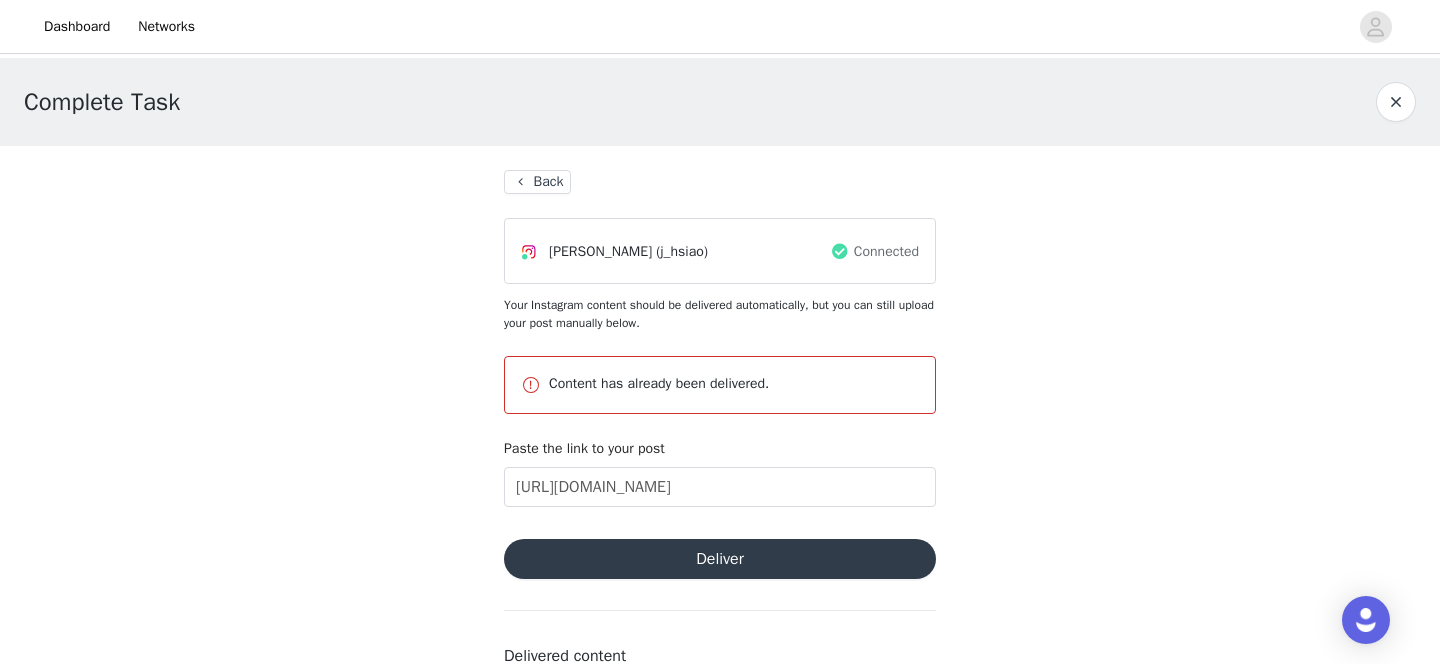click on "Back" at bounding box center (537, 182) 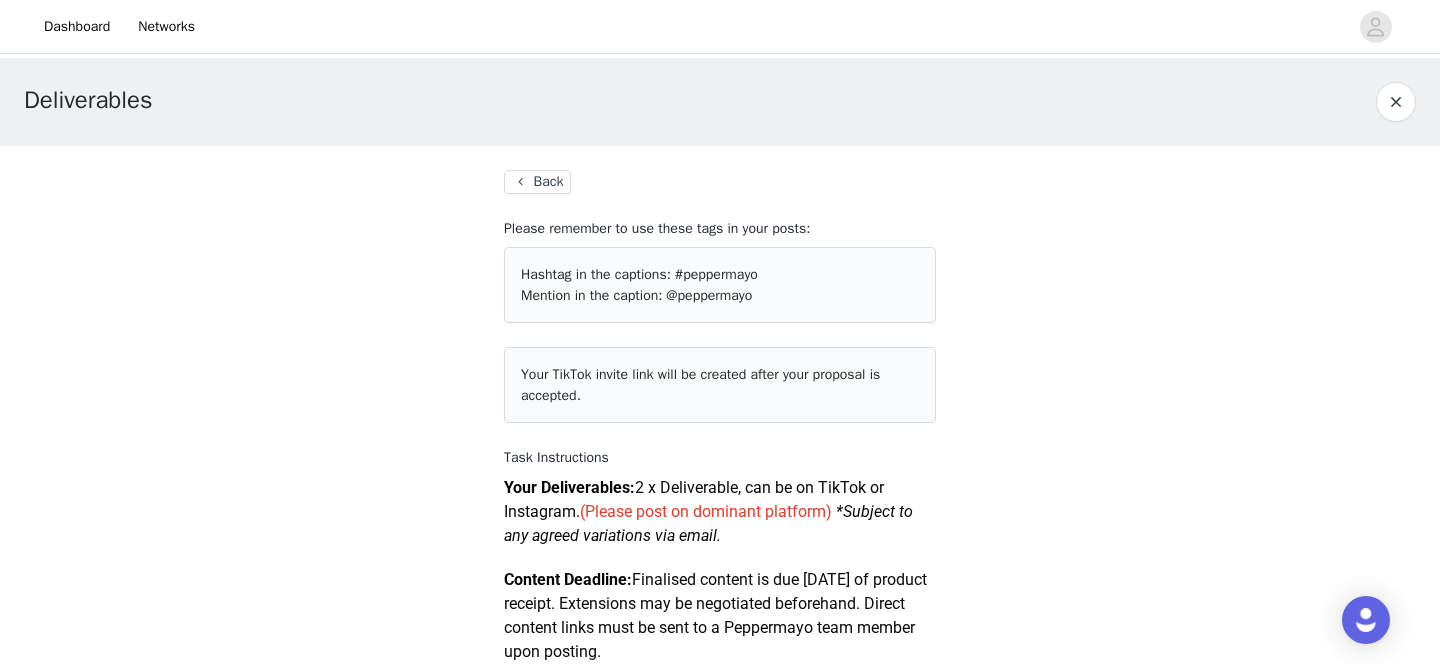click on "Back" at bounding box center [537, 182] 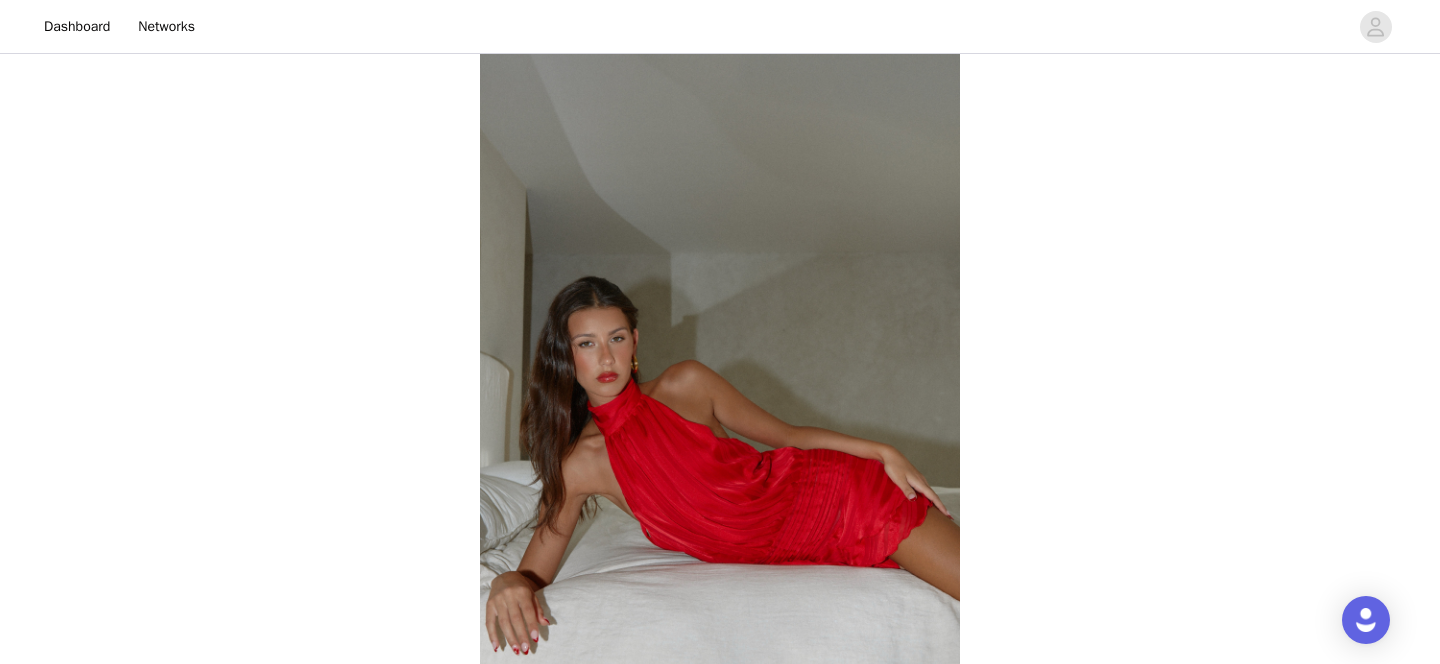 scroll, scrollTop: 40, scrollLeft: 0, axis: vertical 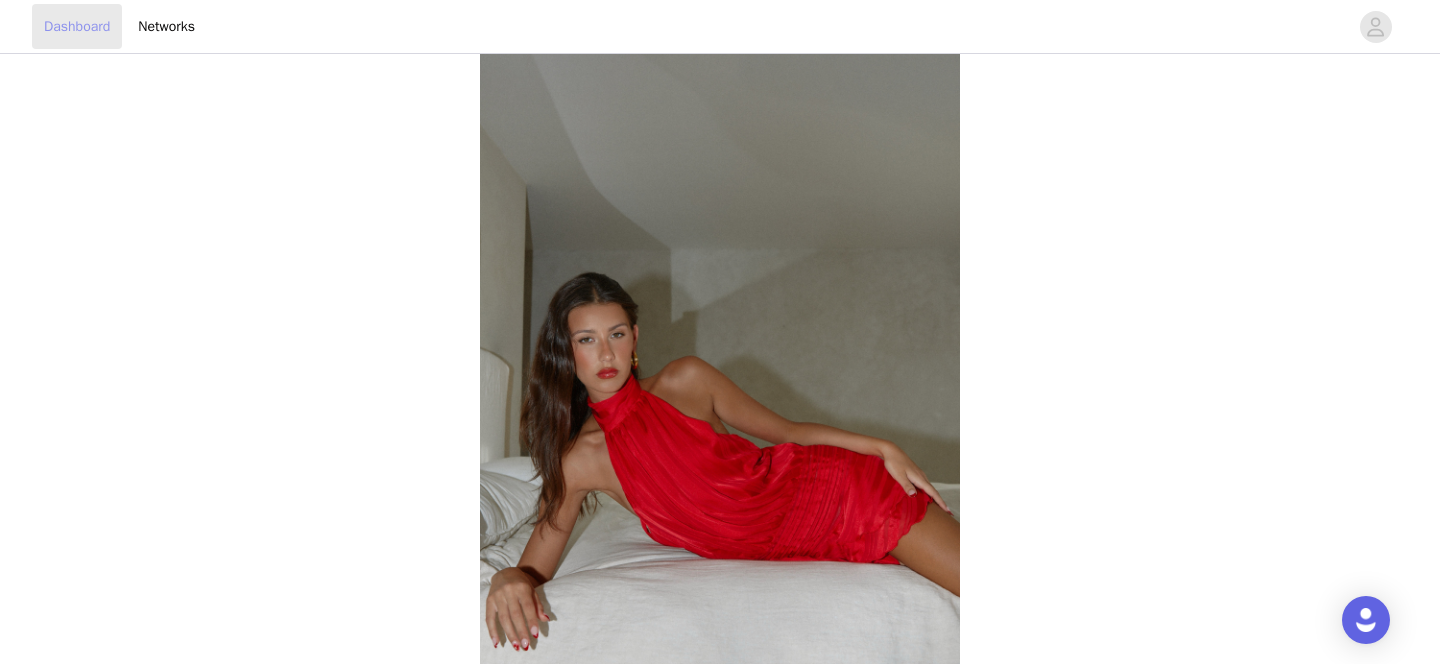 click on "Dashboard" at bounding box center (77, 26) 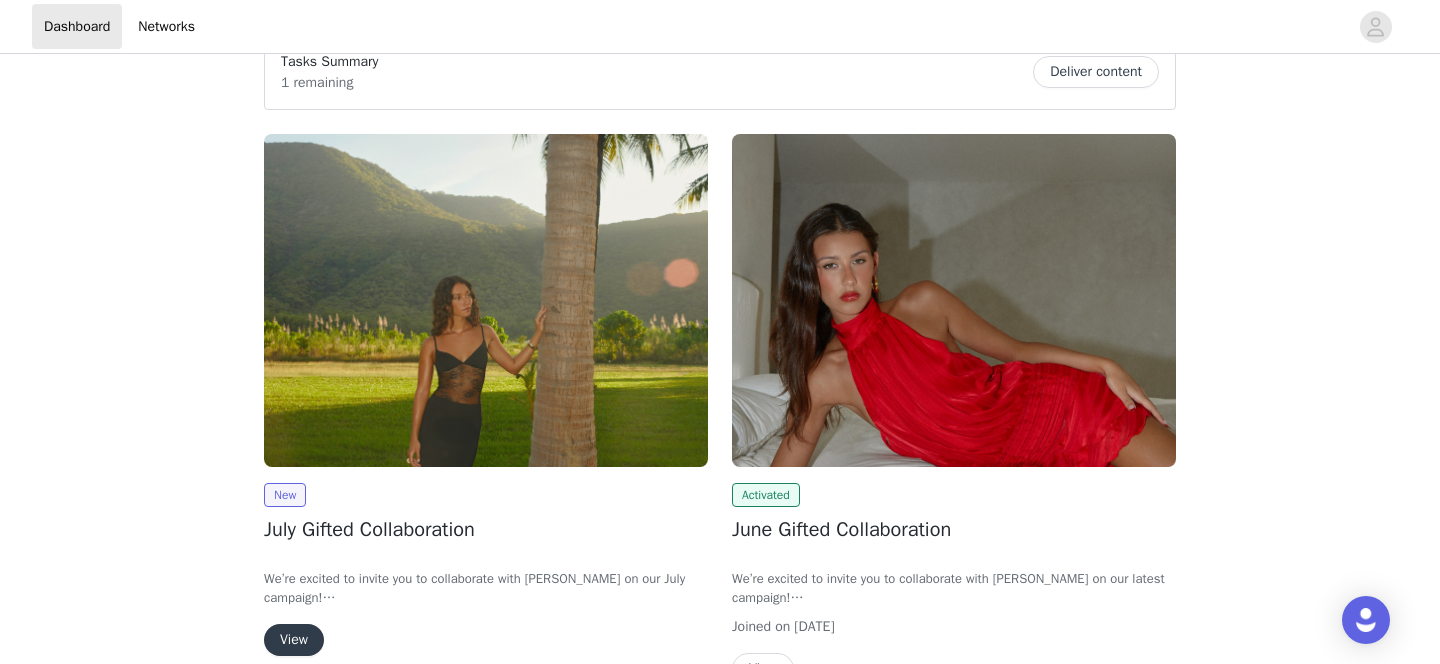 click at bounding box center [486, 300] 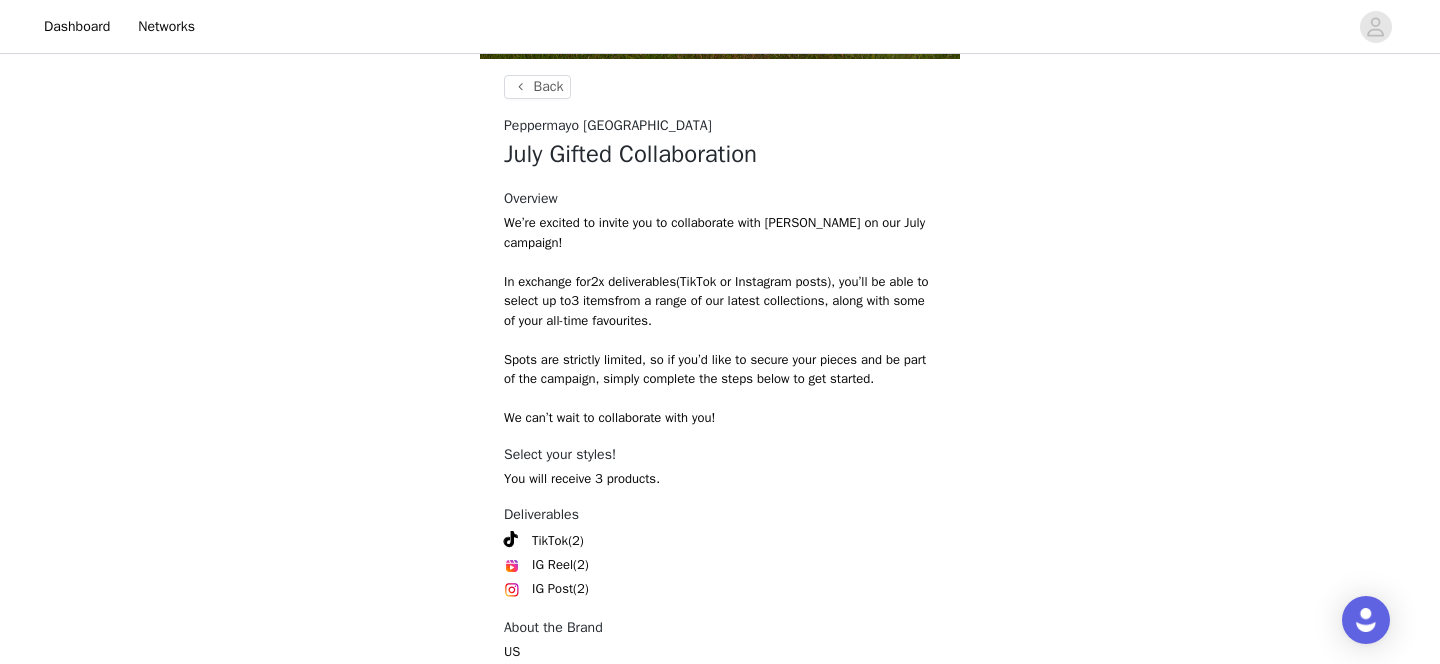 scroll, scrollTop: 852, scrollLeft: 0, axis: vertical 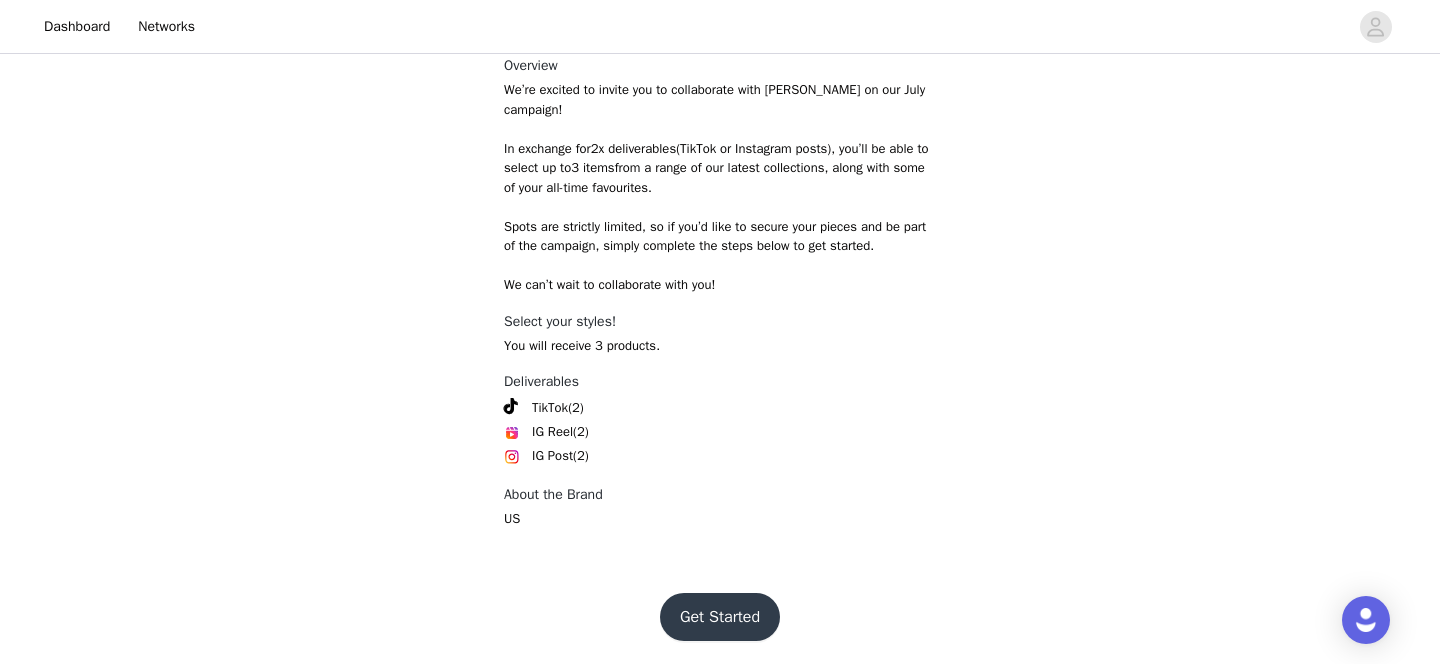click on "Get Started" at bounding box center (720, 617) 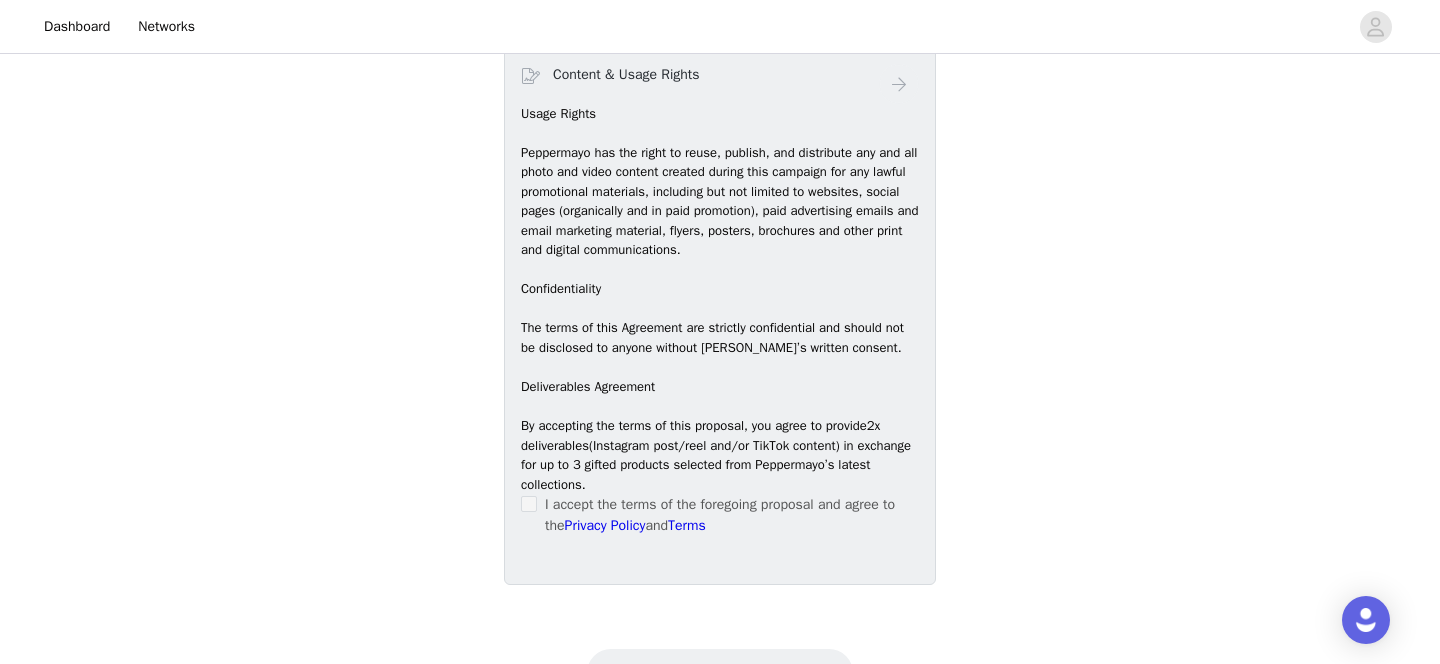 scroll, scrollTop: 1243, scrollLeft: 0, axis: vertical 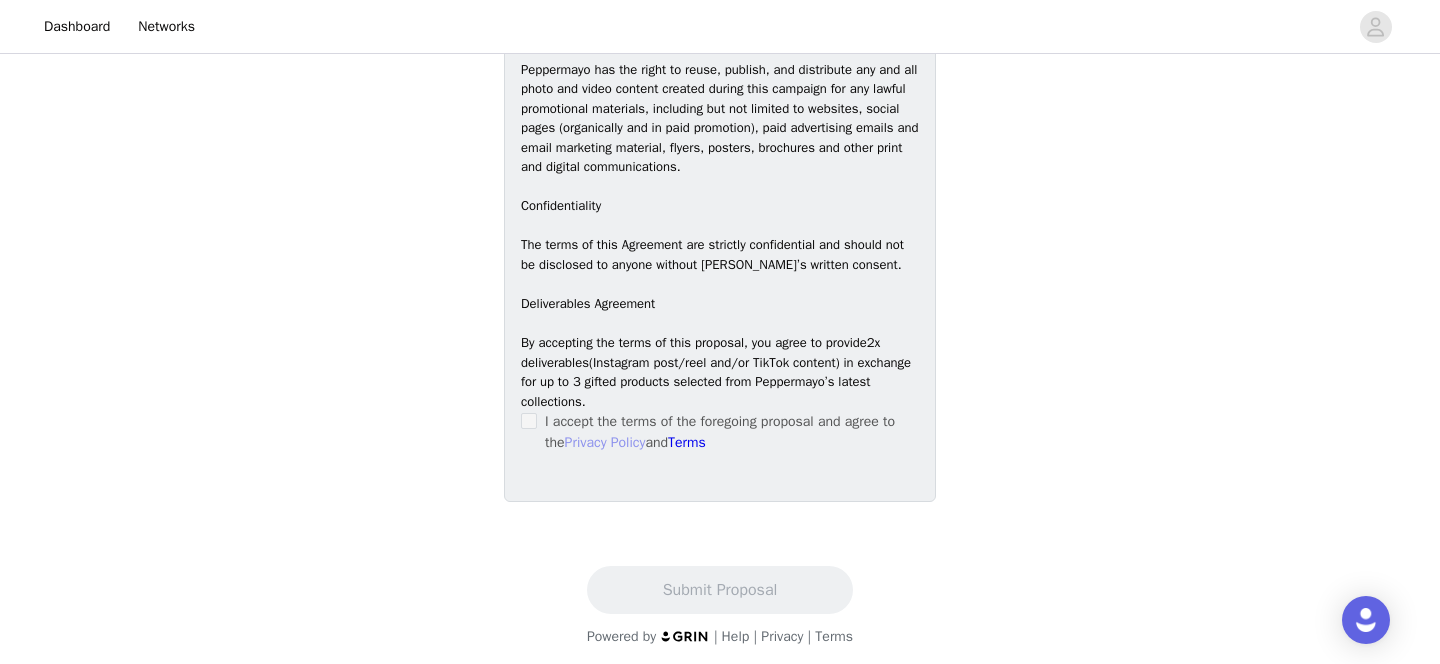 click on "Privacy Policy" at bounding box center (605, 442) 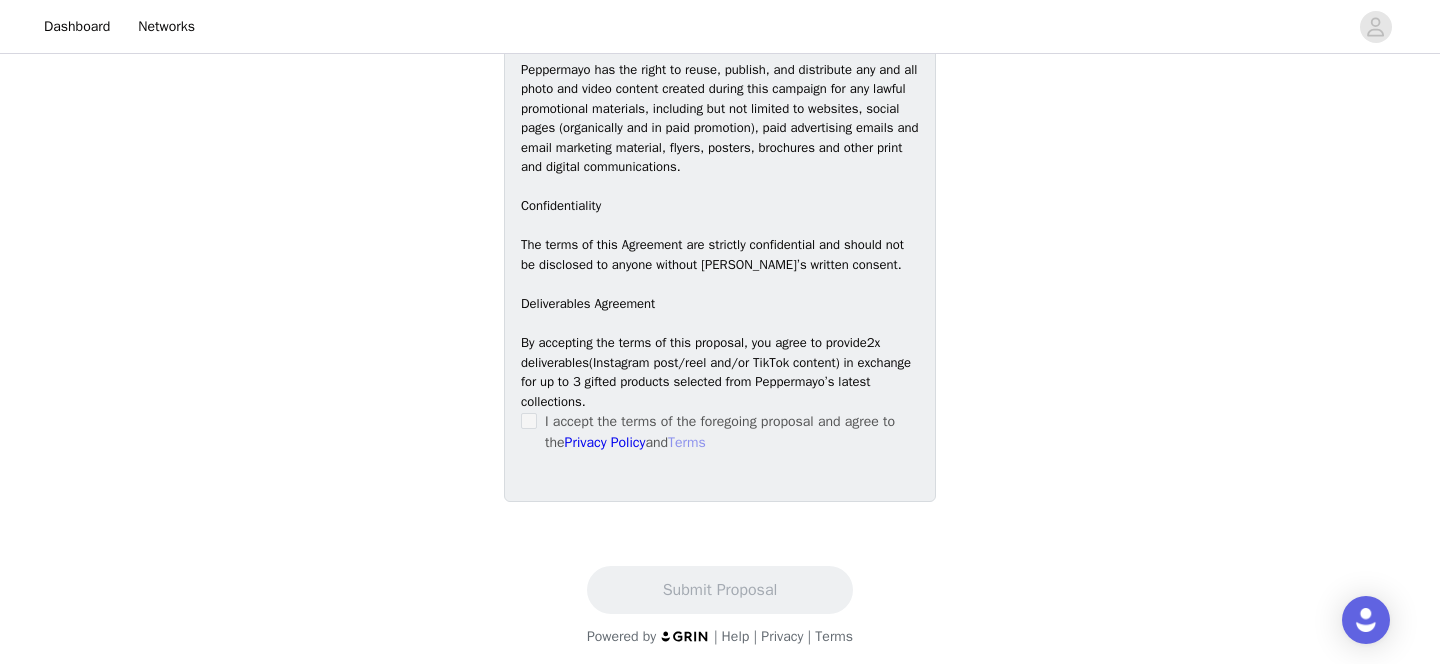 click on "Terms" at bounding box center (687, 442) 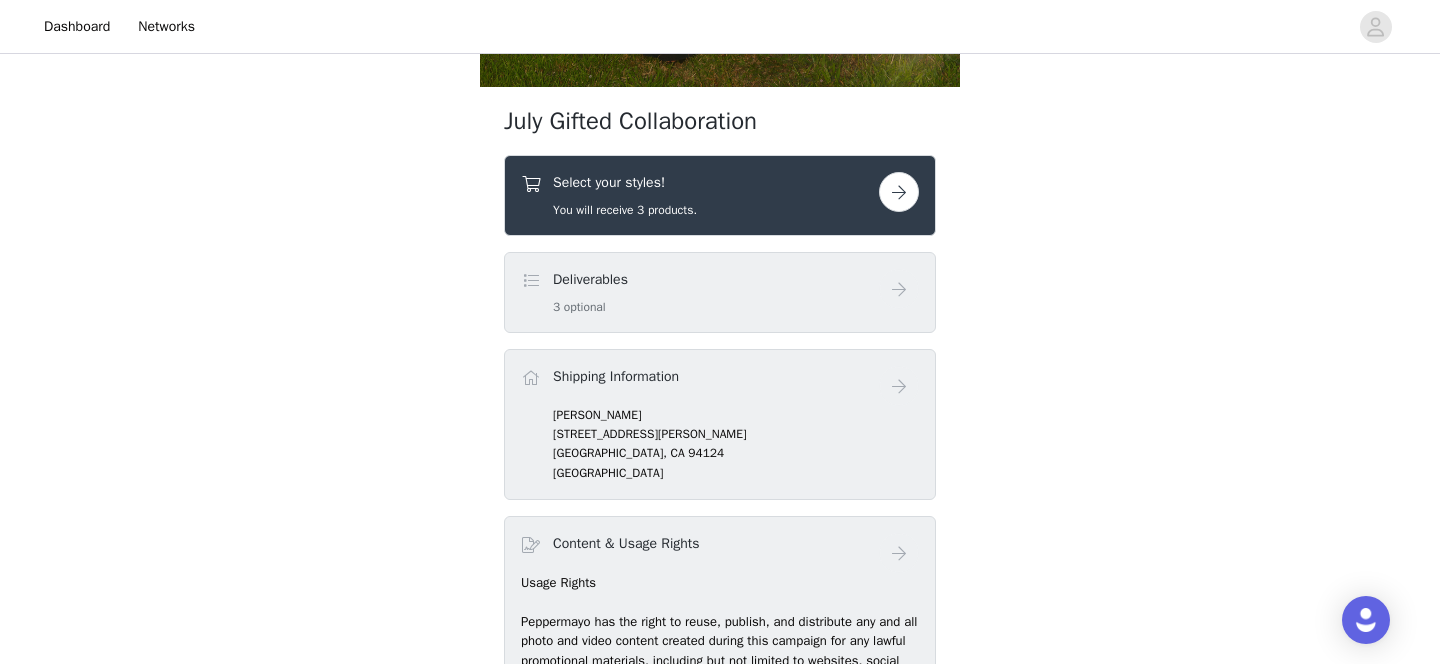 scroll, scrollTop: 676, scrollLeft: 0, axis: vertical 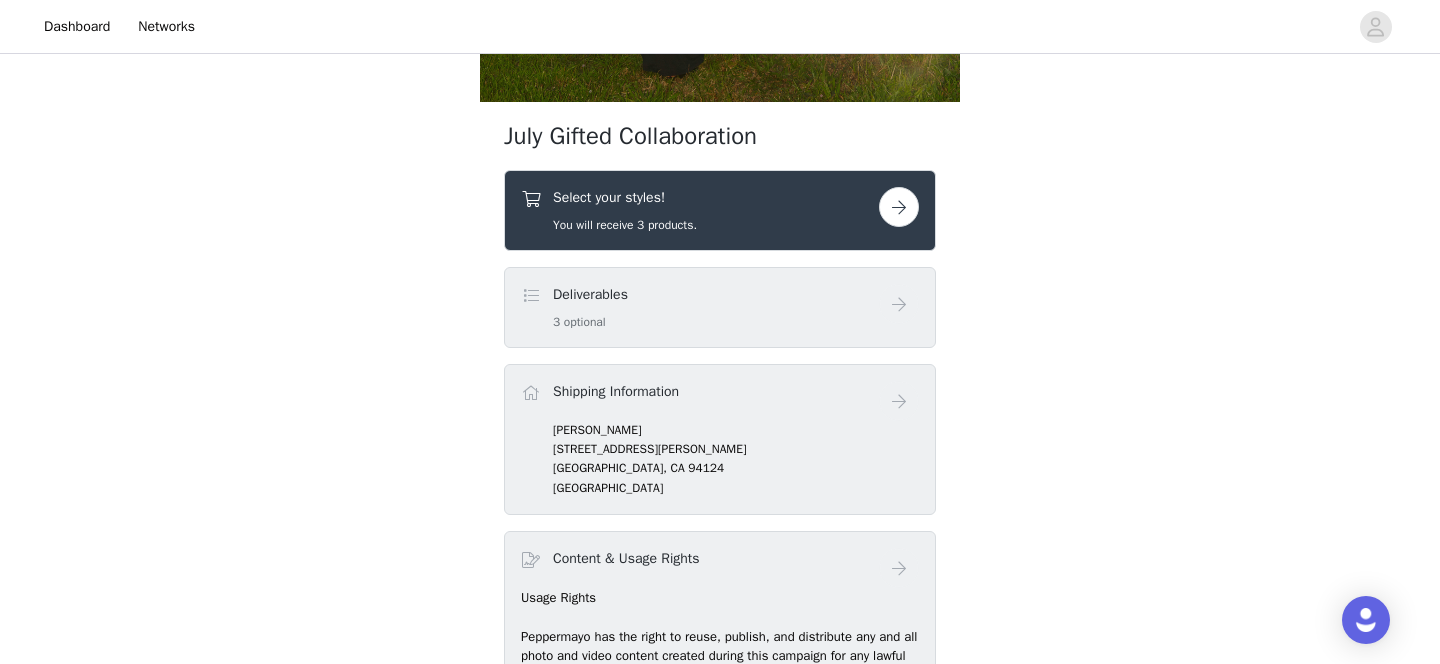 click on "Deliverables   3 optional" at bounding box center [700, 307] 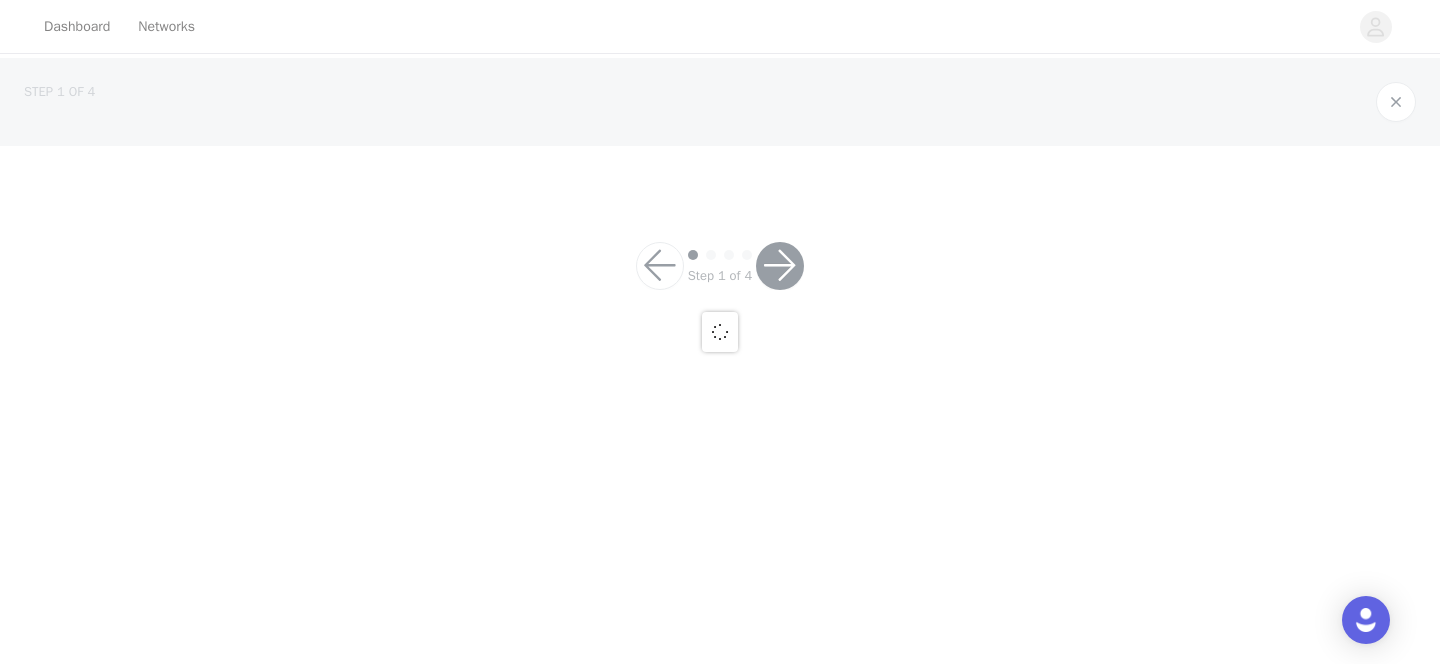 scroll, scrollTop: 0, scrollLeft: 0, axis: both 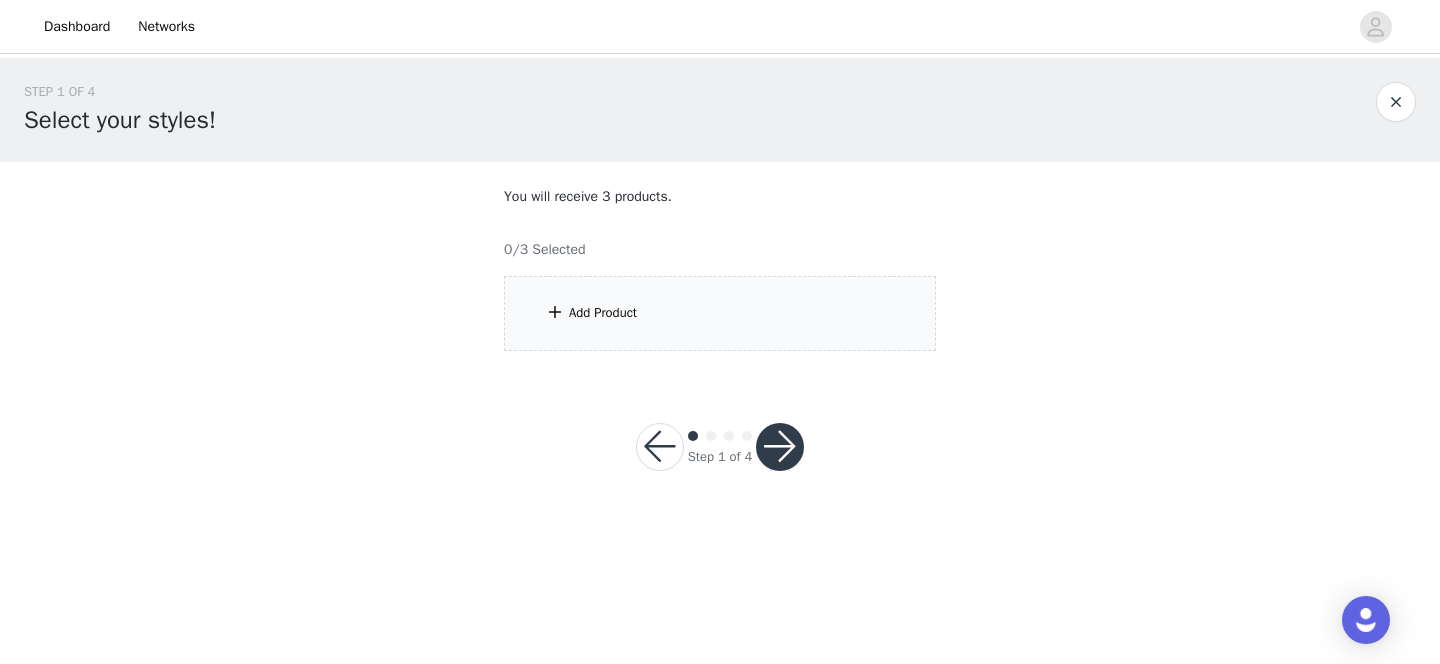 click on "Add Product" at bounding box center [603, 313] 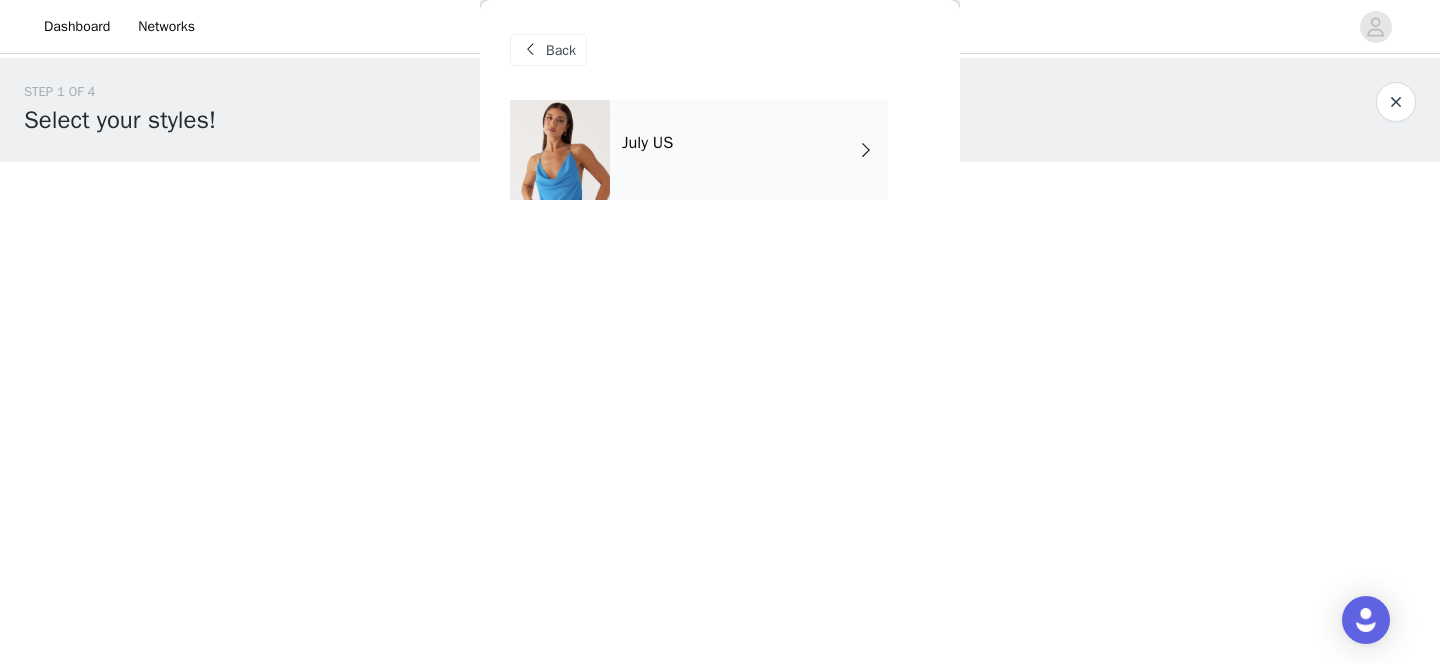 click on "July US" at bounding box center [749, 150] 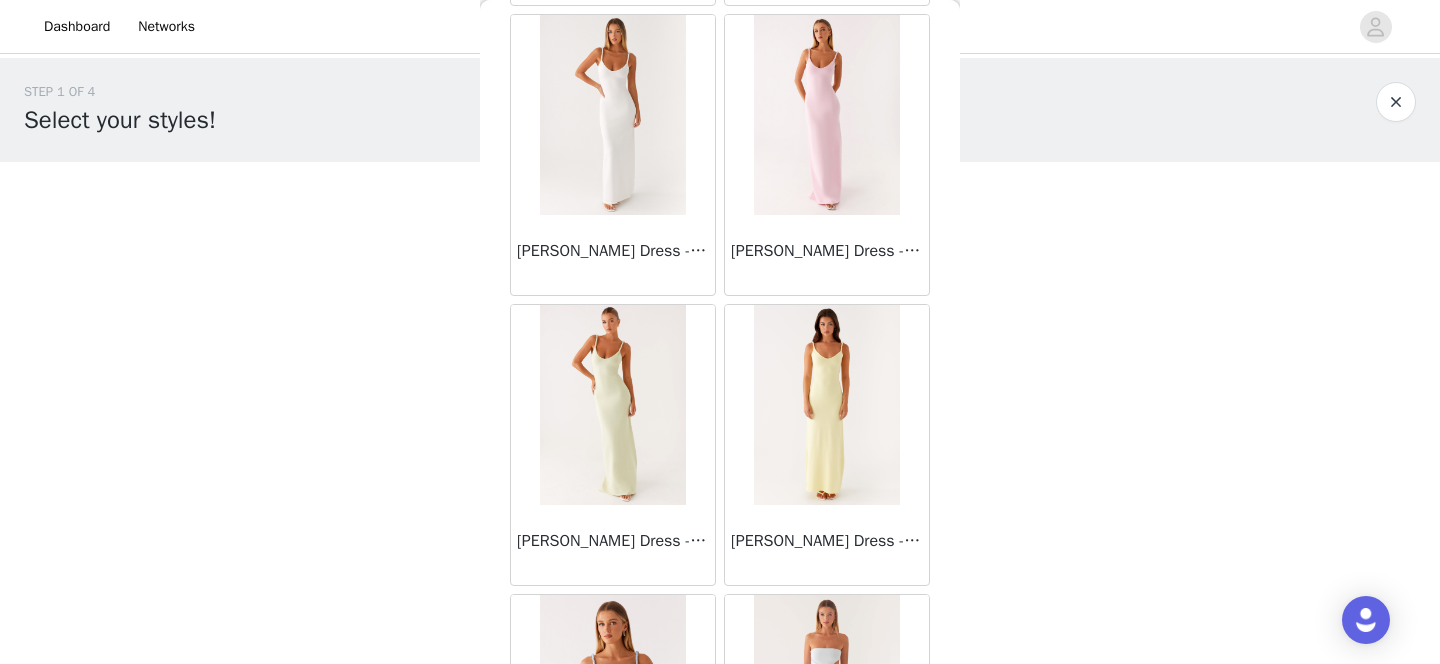 scroll, scrollTop: 2396, scrollLeft: 0, axis: vertical 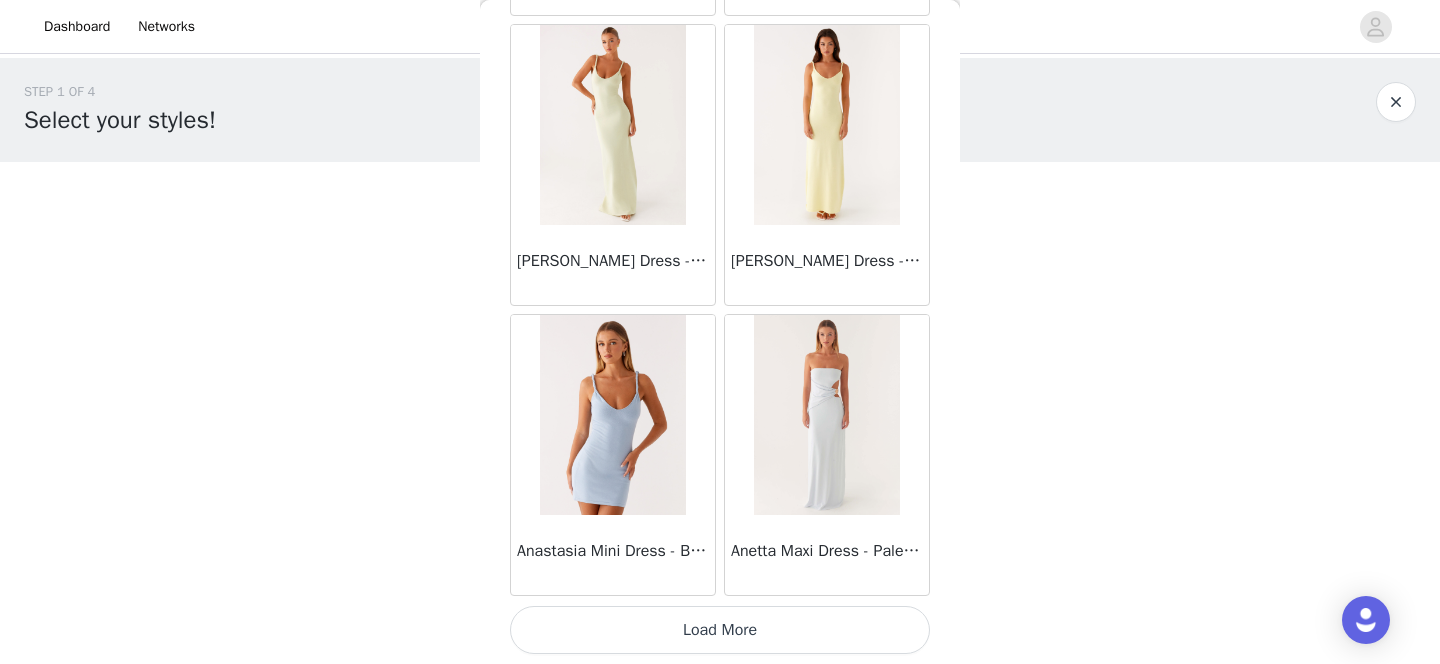click on "Load More" at bounding box center [720, 630] 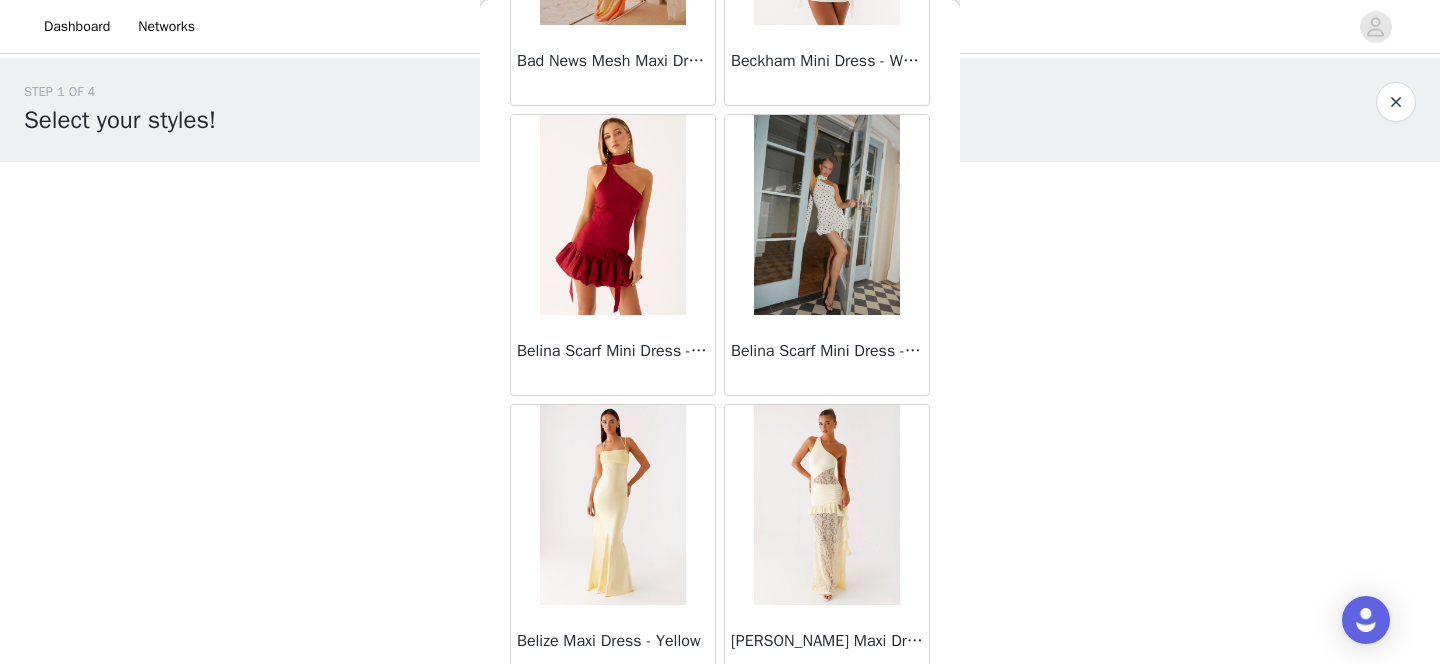 scroll, scrollTop: 5296, scrollLeft: 0, axis: vertical 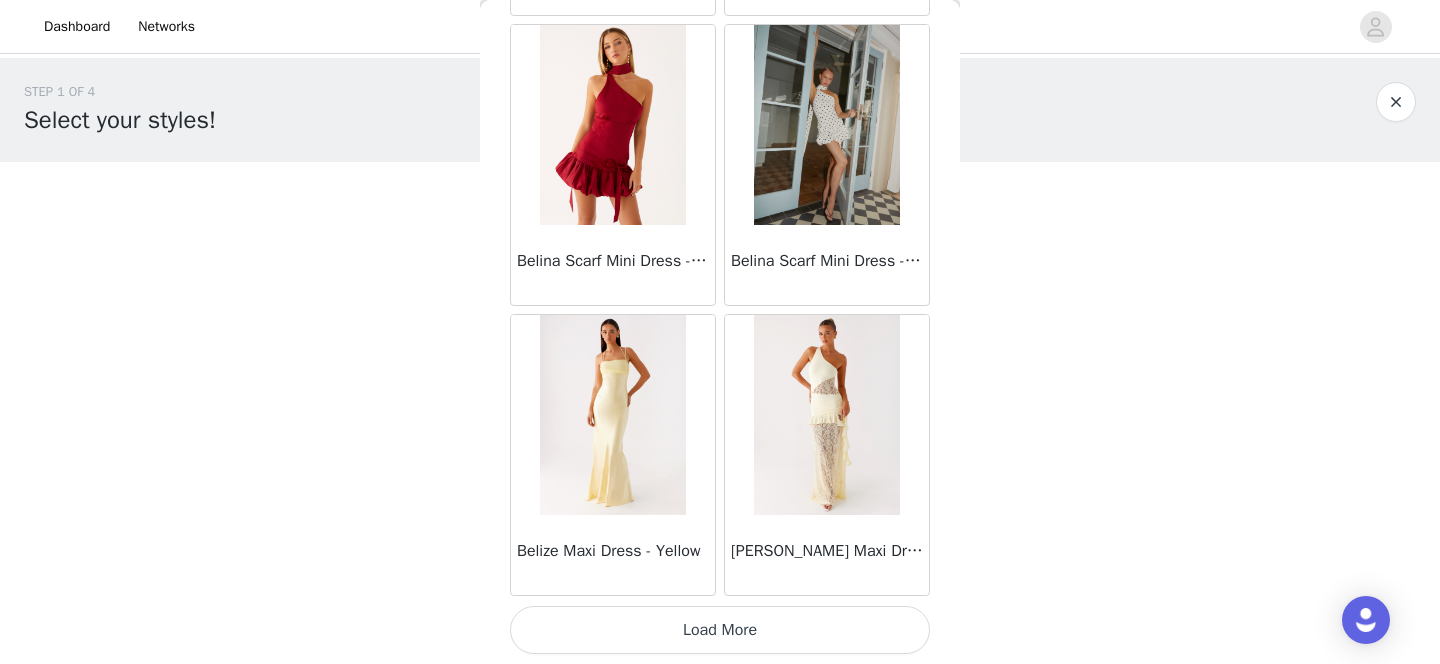 click on "Load More" at bounding box center [720, 630] 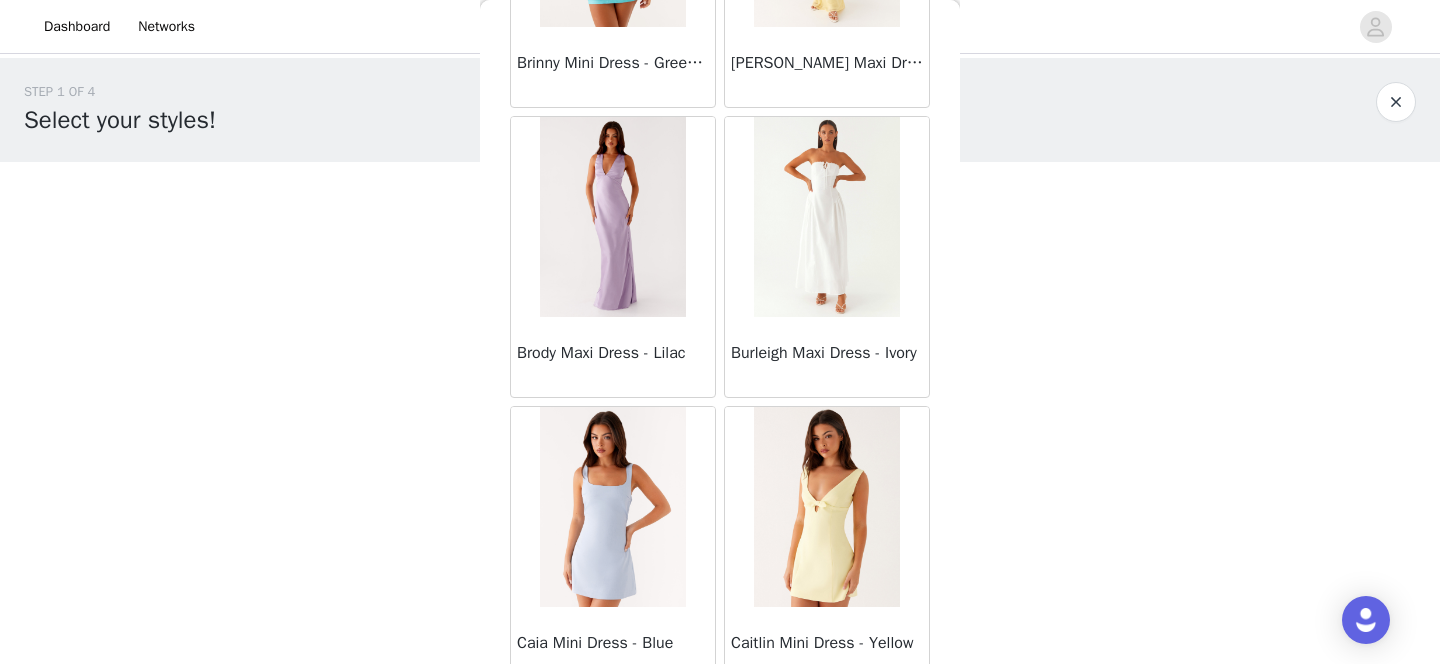 scroll, scrollTop: 8196, scrollLeft: 0, axis: vertical 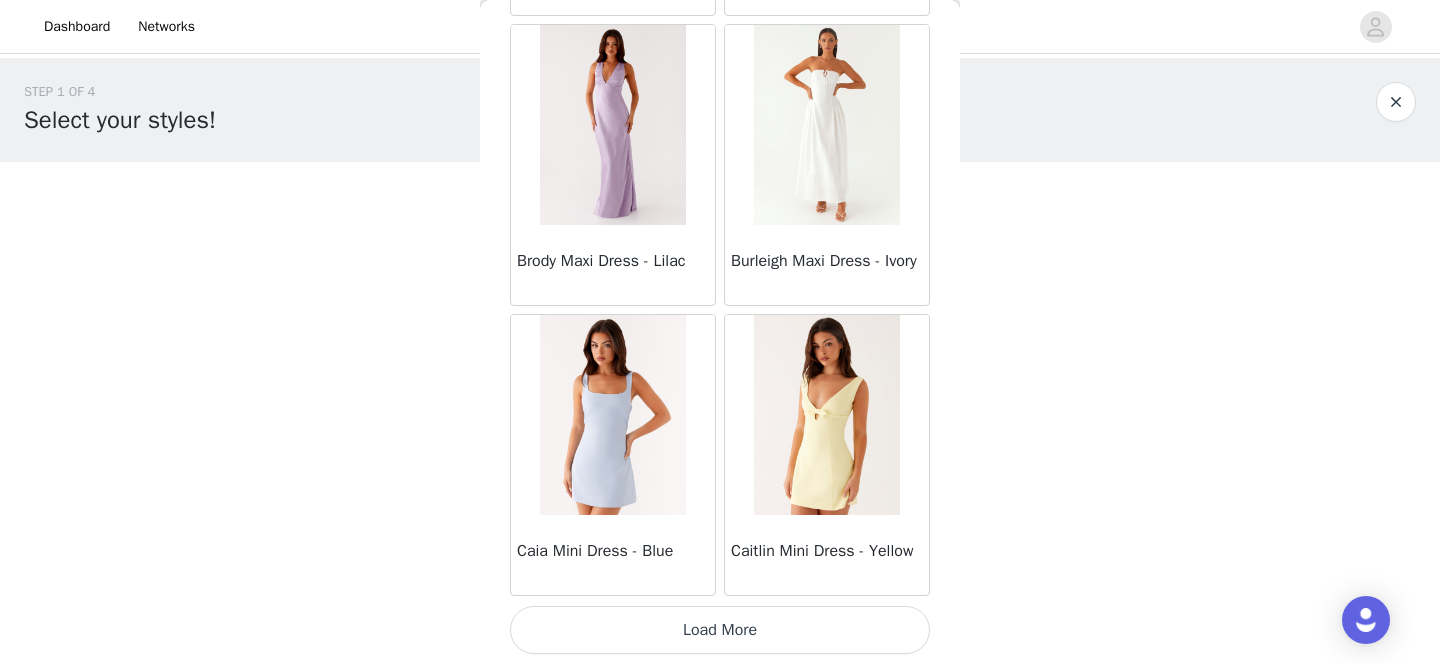click on "Load More" at bounding box center (720, 630) 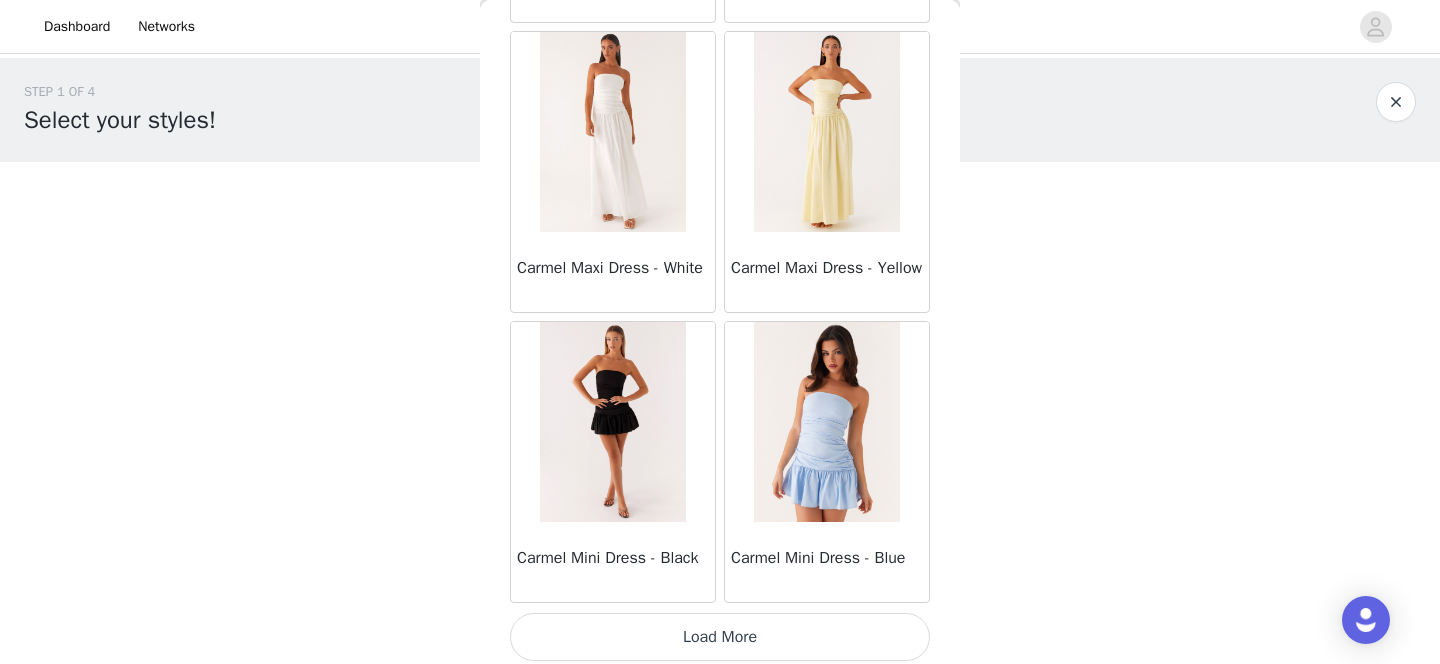 scroll, scrollTop: 11096, scrollLeft: 0, axis: vertical 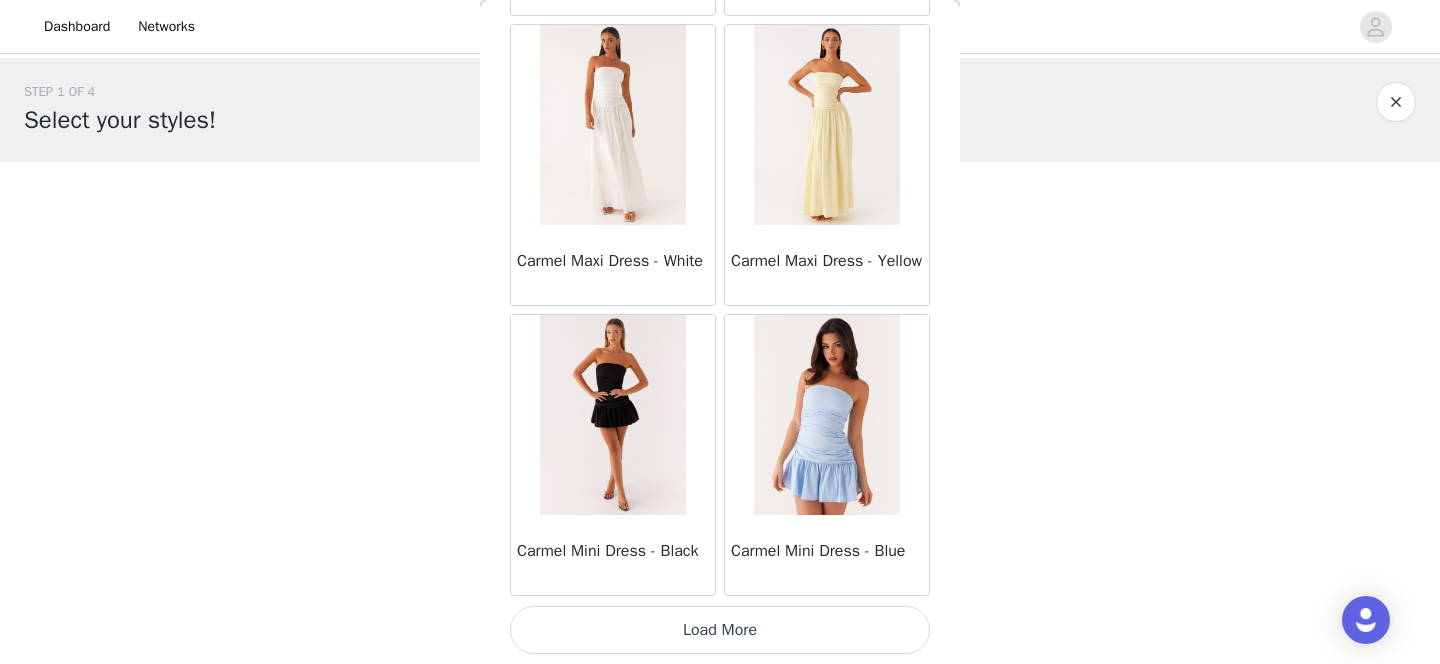 click on "Load More" at bounding box center [720, 630] 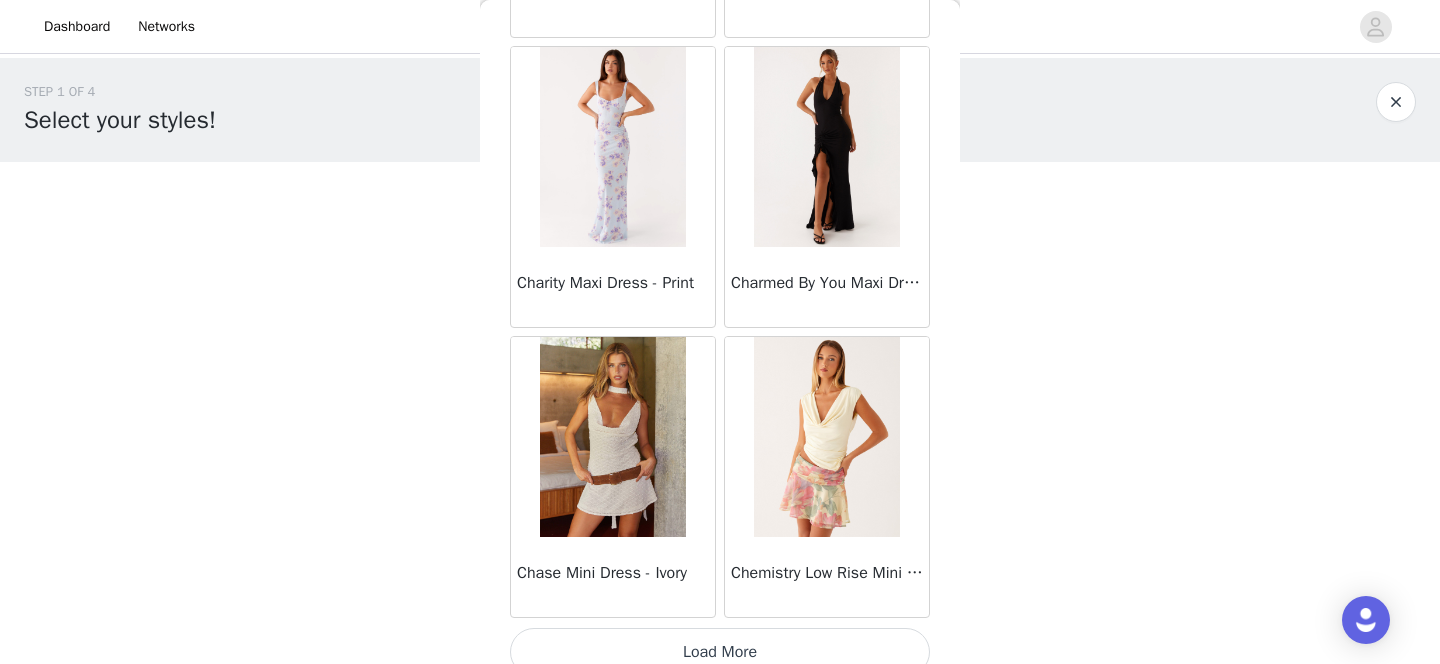scroll, scrollTop: 13996, scrollLeft: 0, axis: vertical 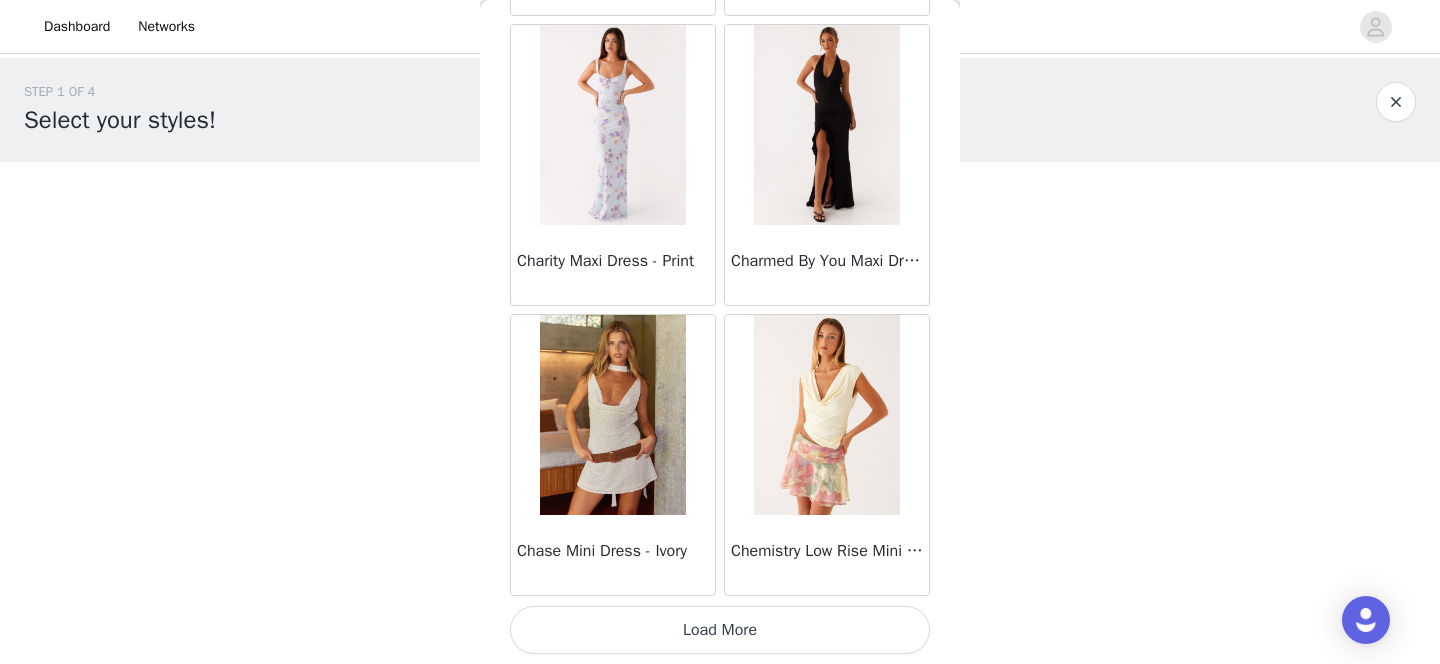 click on "Load More" at bounding box center [720, 630] 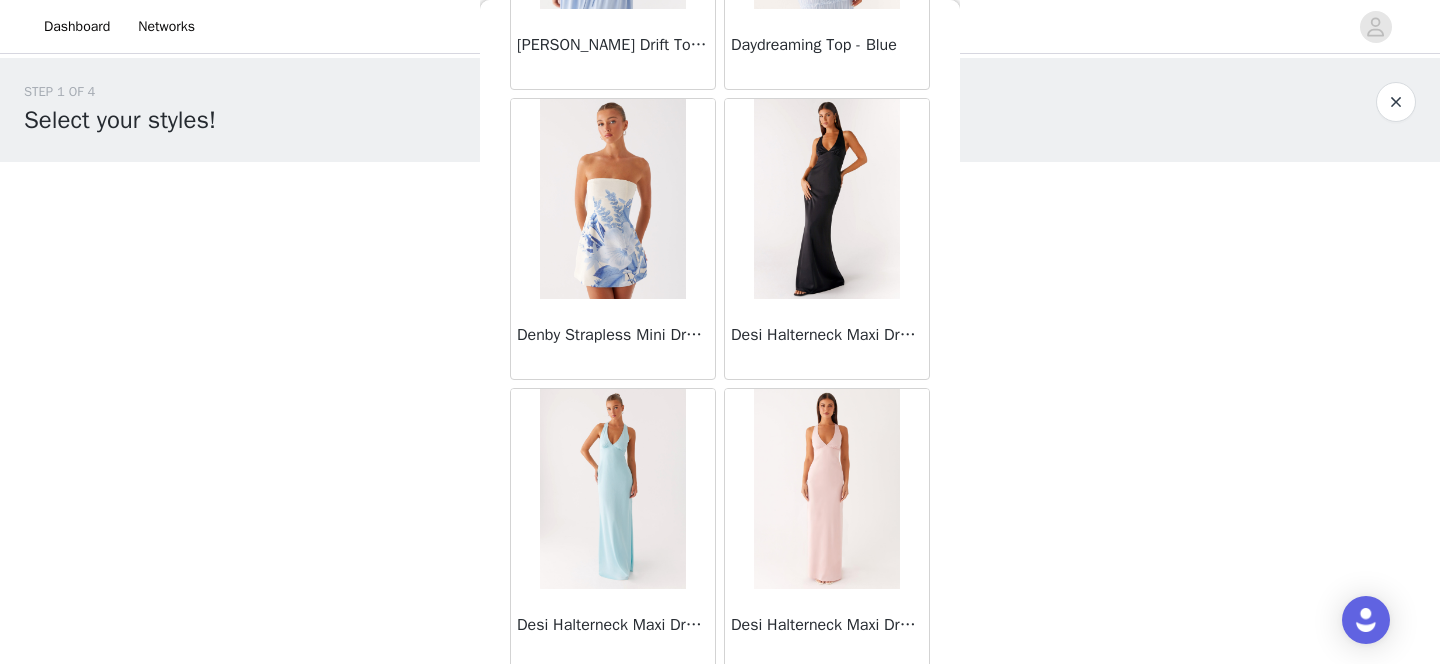 scroll, scrollTop: 16896, scrollLeft: 0, axis: vertical 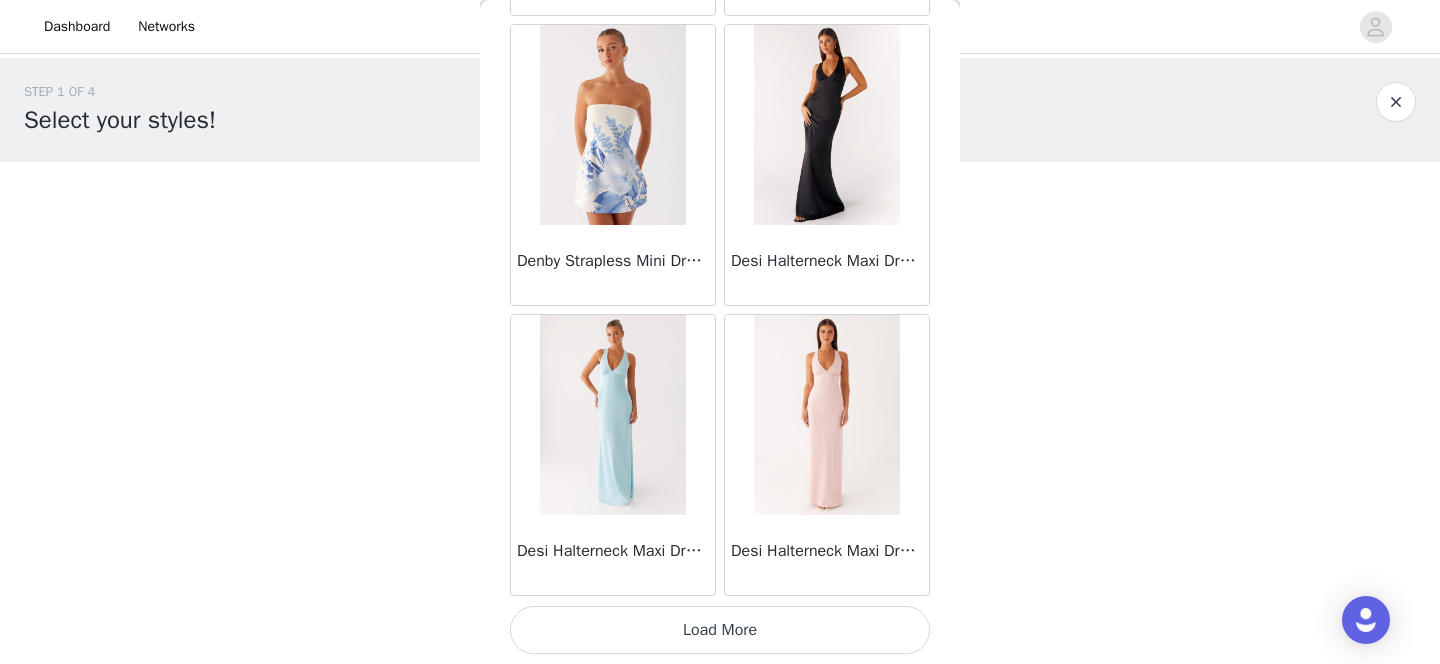 click on "Load More" at bounding box center (720, 630) 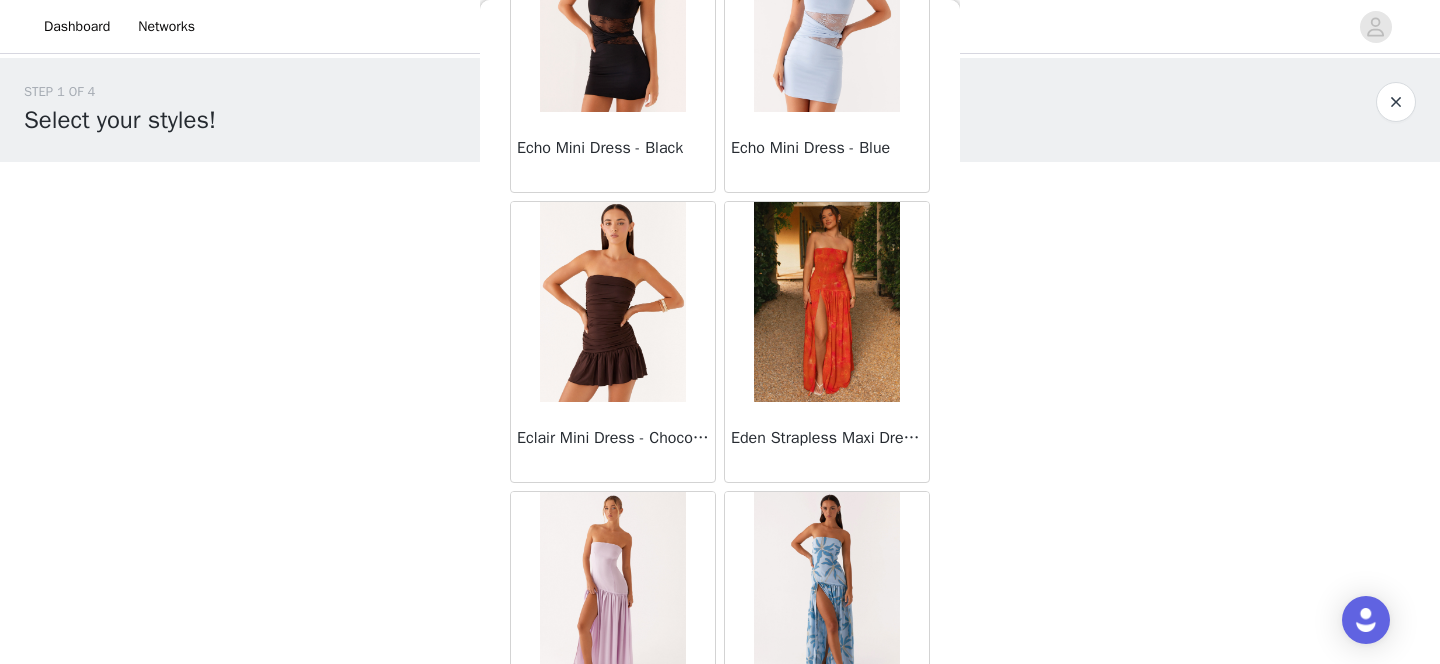 scroll, scrollTop: 18460, scrollLeft: 0, axis: vertical 